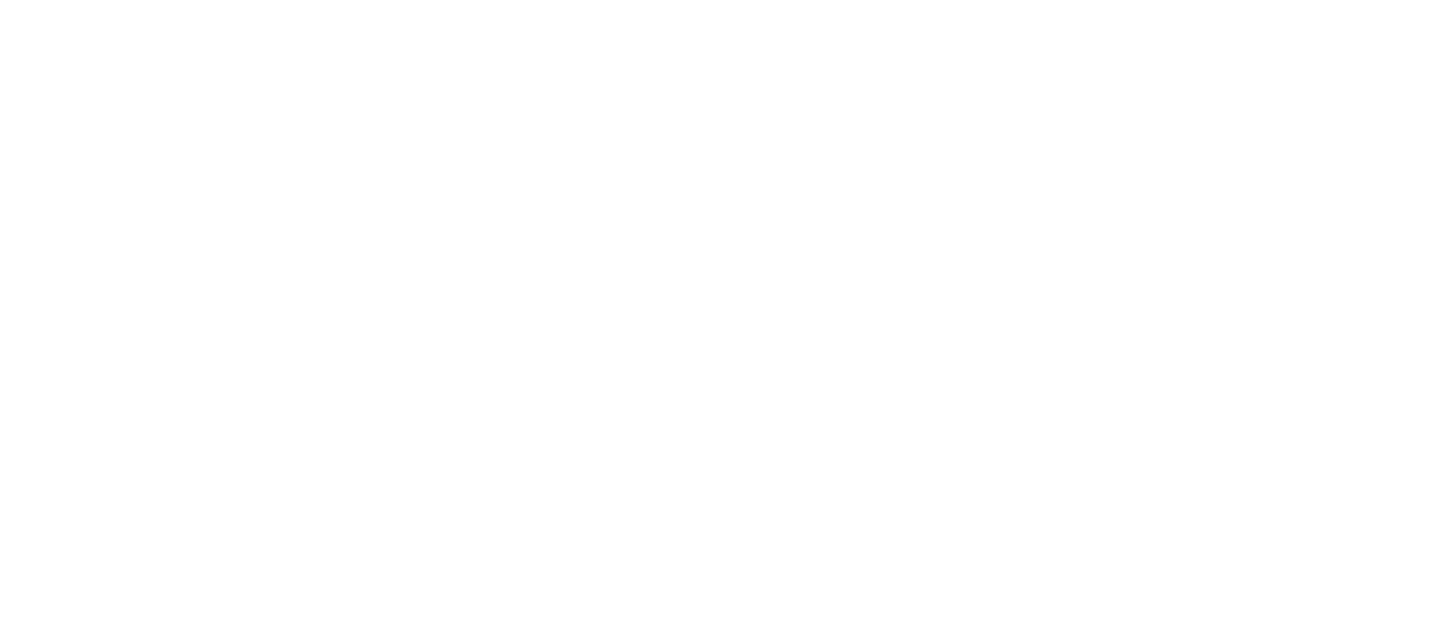 scroll, scrollTop: 0, scrollLeft: 0, axis: both 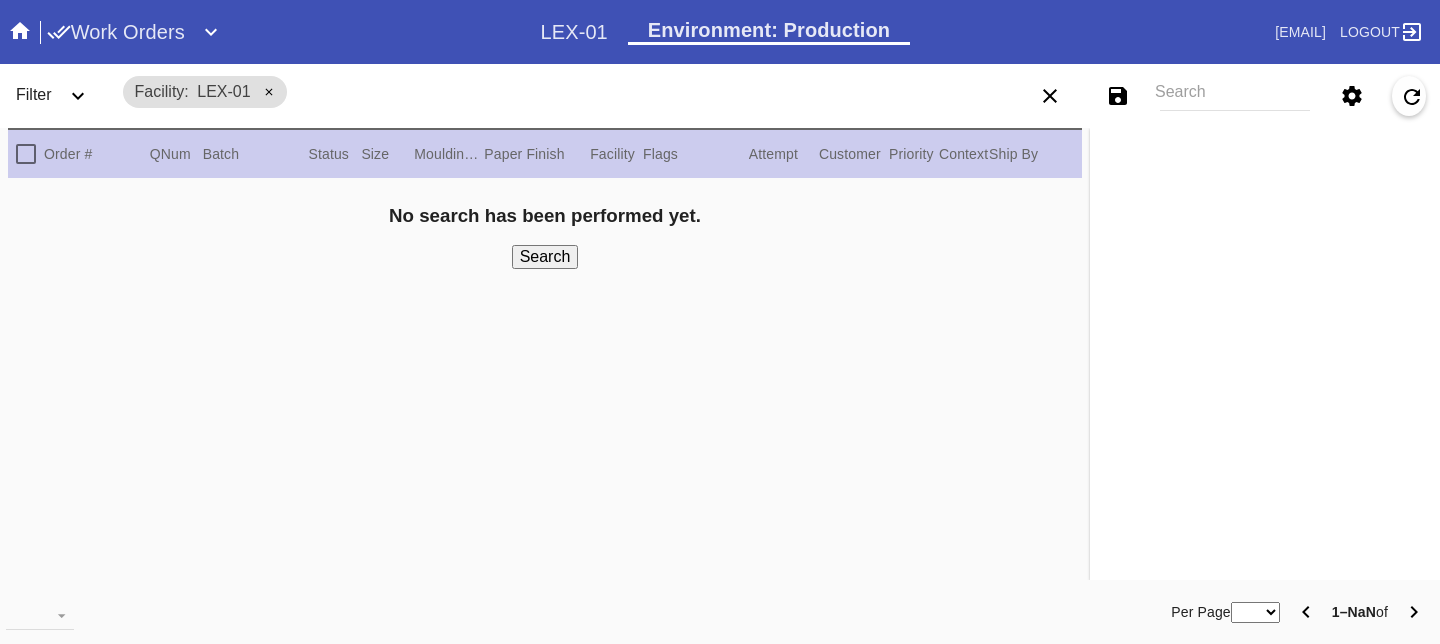 click on "Search" at bounding box center [1235, 96] 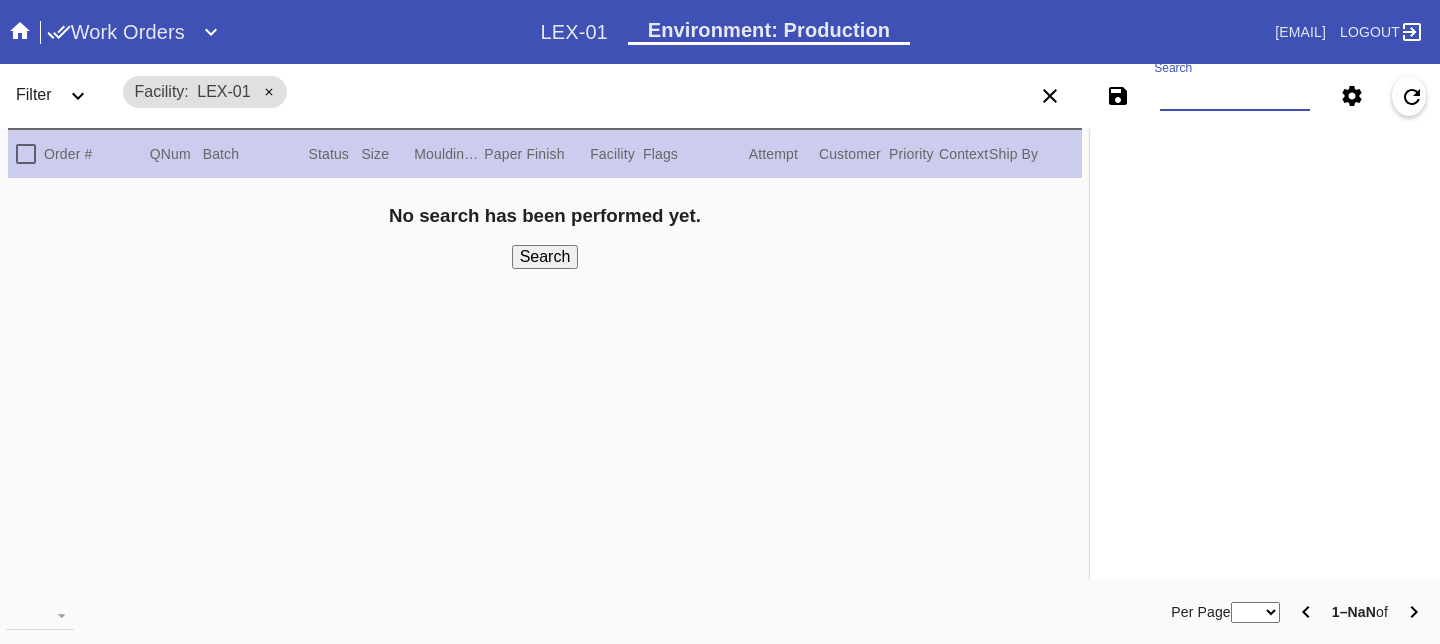 paste on "[EMAIL]" 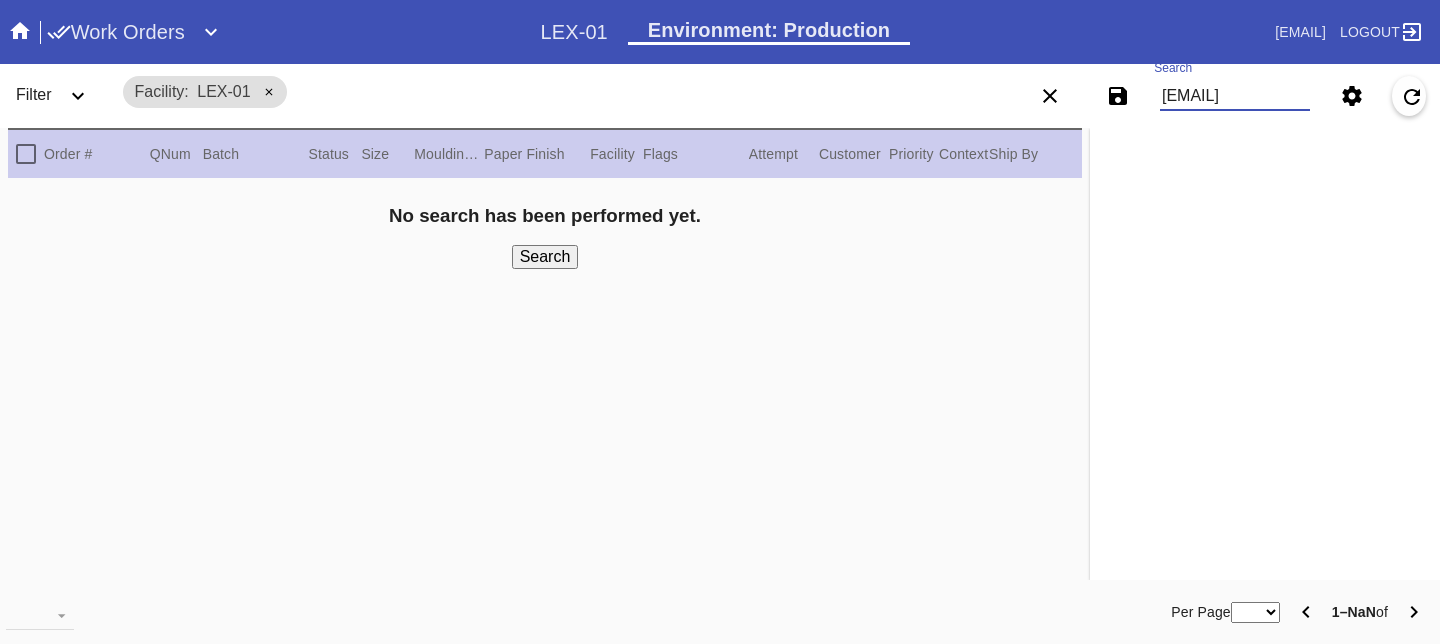 scroll, scrollTop: 0, scrollLeft: 41, axis: horizontal 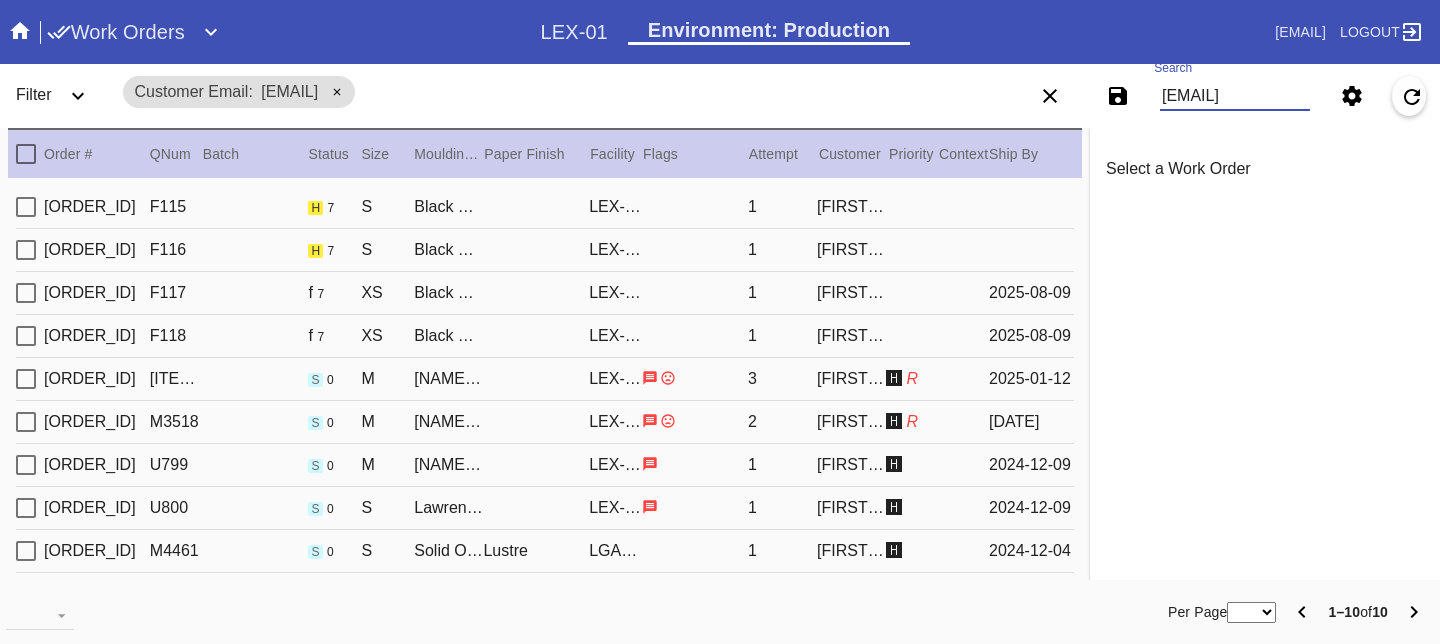 click on "[ORDER_ID] [ITEM_CODE] [SIZE] [MATERIAL] / [COLOR] [FINISH] [LOCATION] [QUANTITY] [FIRST] [LAST]" at bounding box center [545, 250] 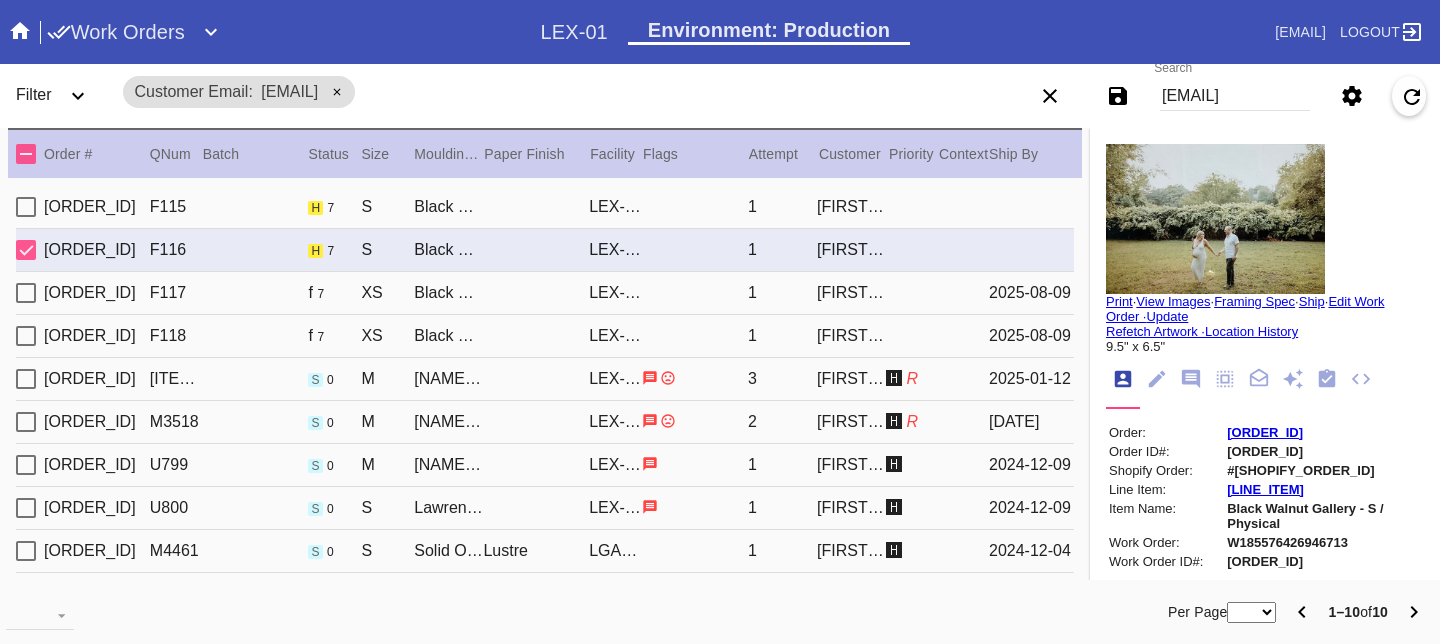 click on "[ORDER_ID] [ITEM_CODE] [SIZE] [MATERIAL] / [COLOR] [FINISH] [LOCATION] [QUANTITY] [FIRST] [LAST]" at bounding box center [545, 207] 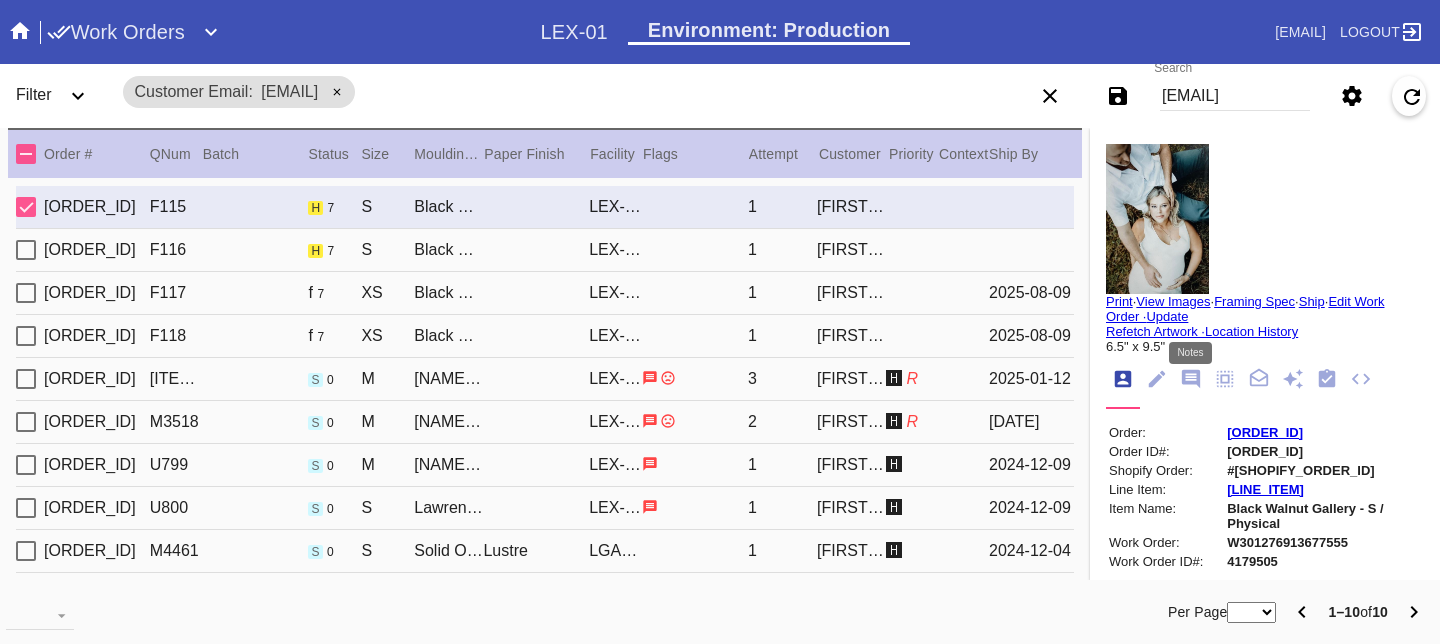click 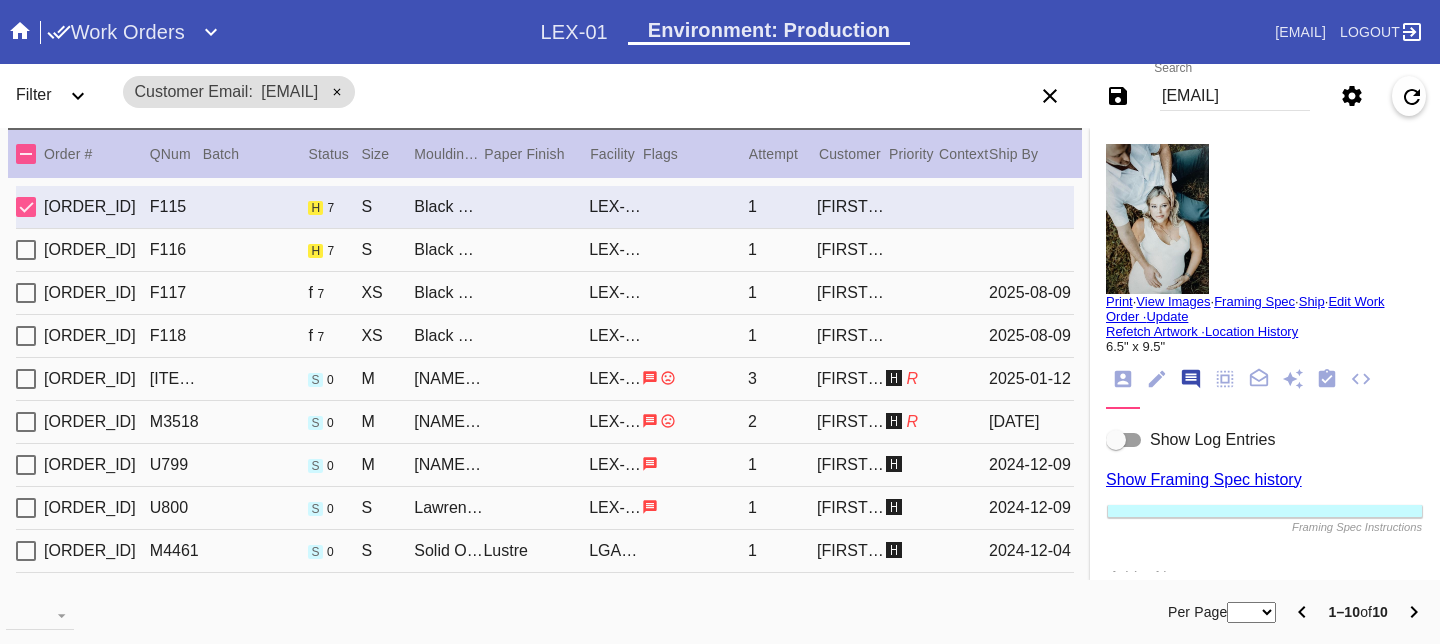 scroll, scrollTop: 123, scrollLeft: 0, axis: vertical 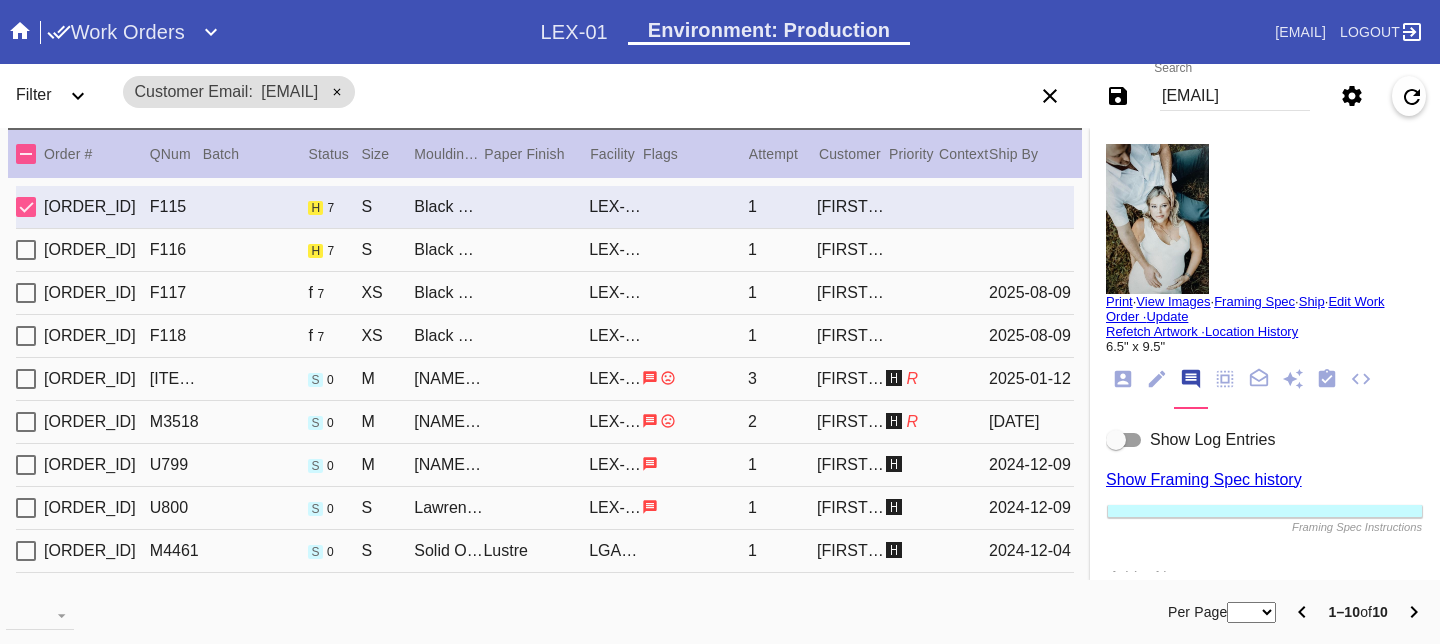 click at bounding box center (1124, 440) 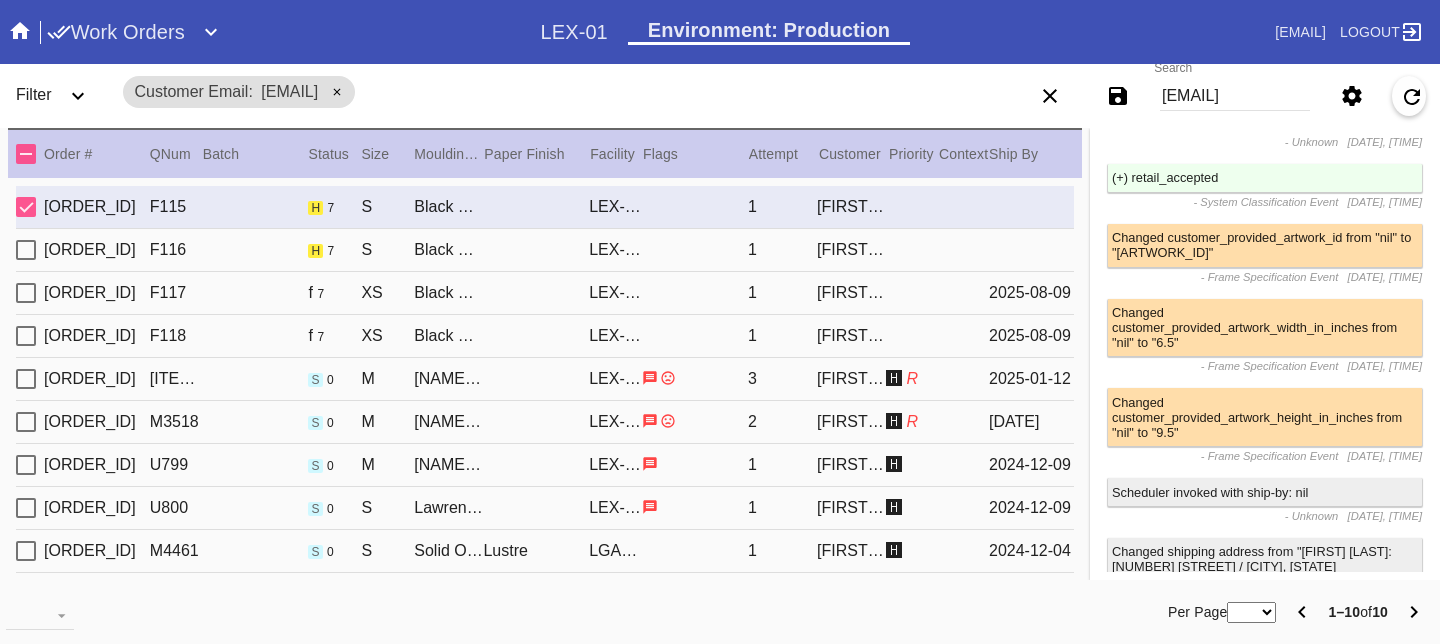 scroll, scrollTop: 0, scrollLeft: 0, axis: both 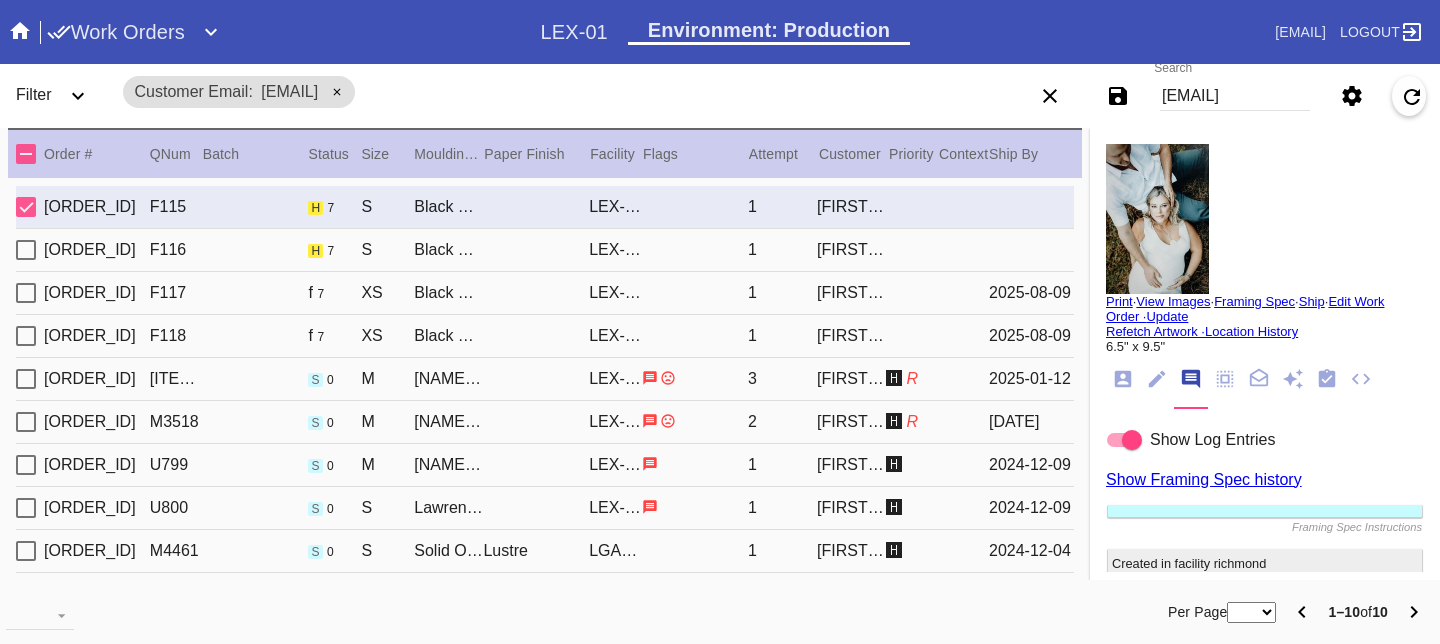 click 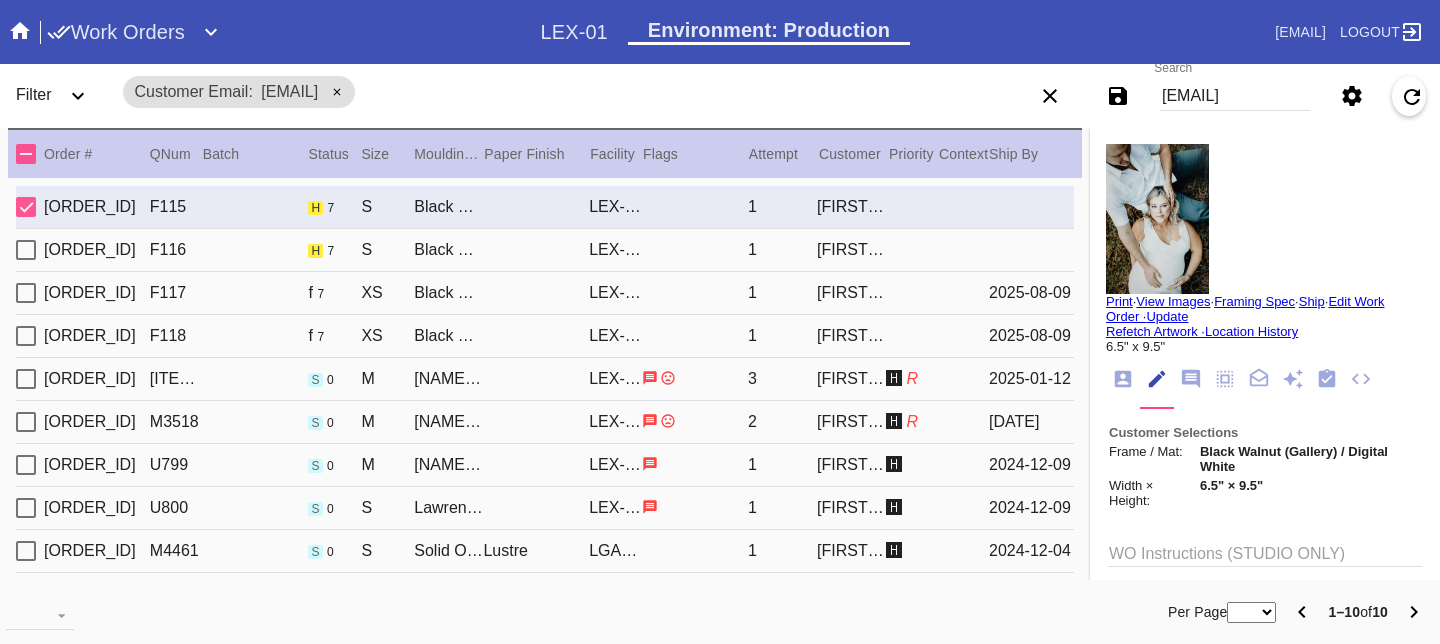 click at bounding box center [1157, 219] 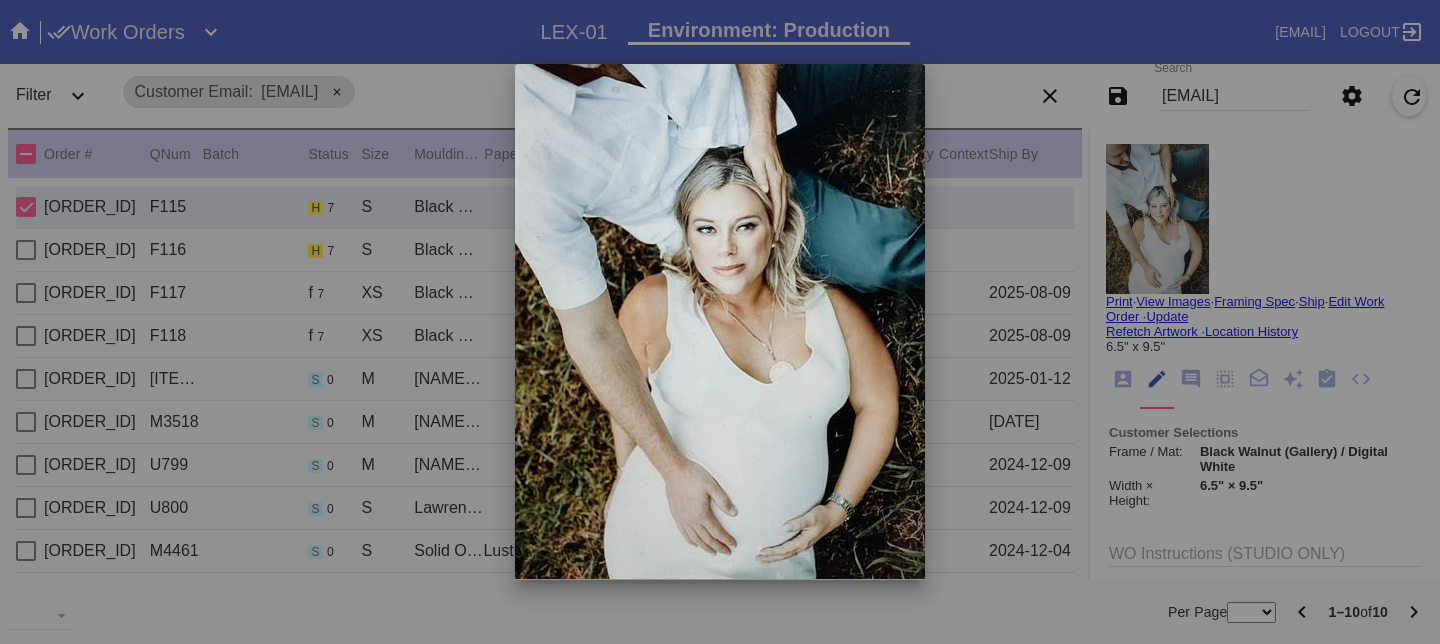 scroll, scrollTop: 0, scrollLeft: 0, axis: both 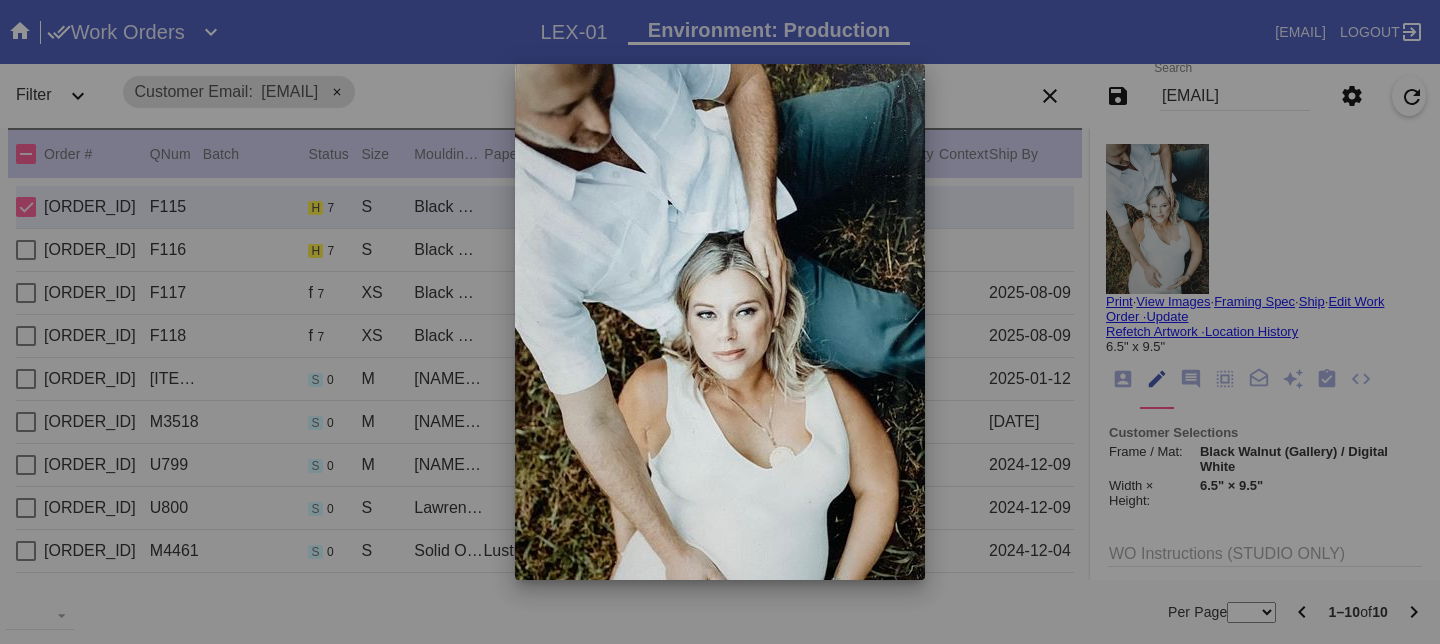 click at bounding box center (720, 322) 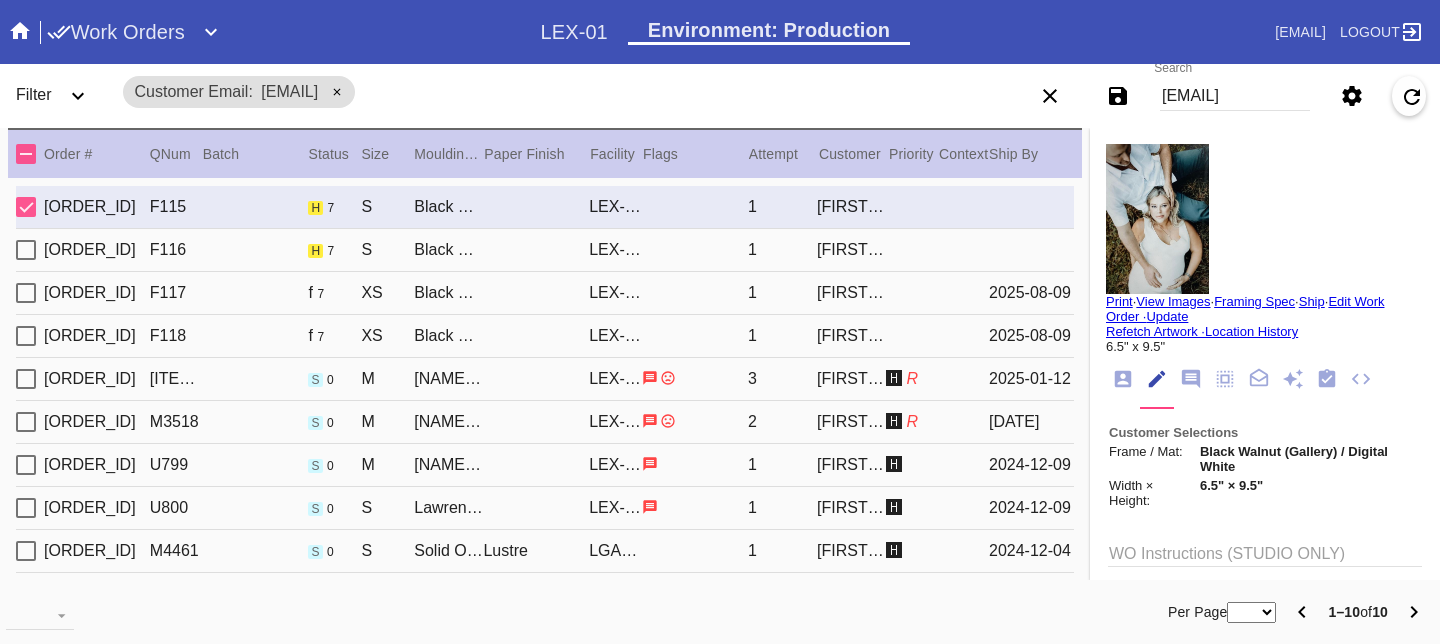 click on "[FIRST] [LAST]" at bounding box center (851, 293) 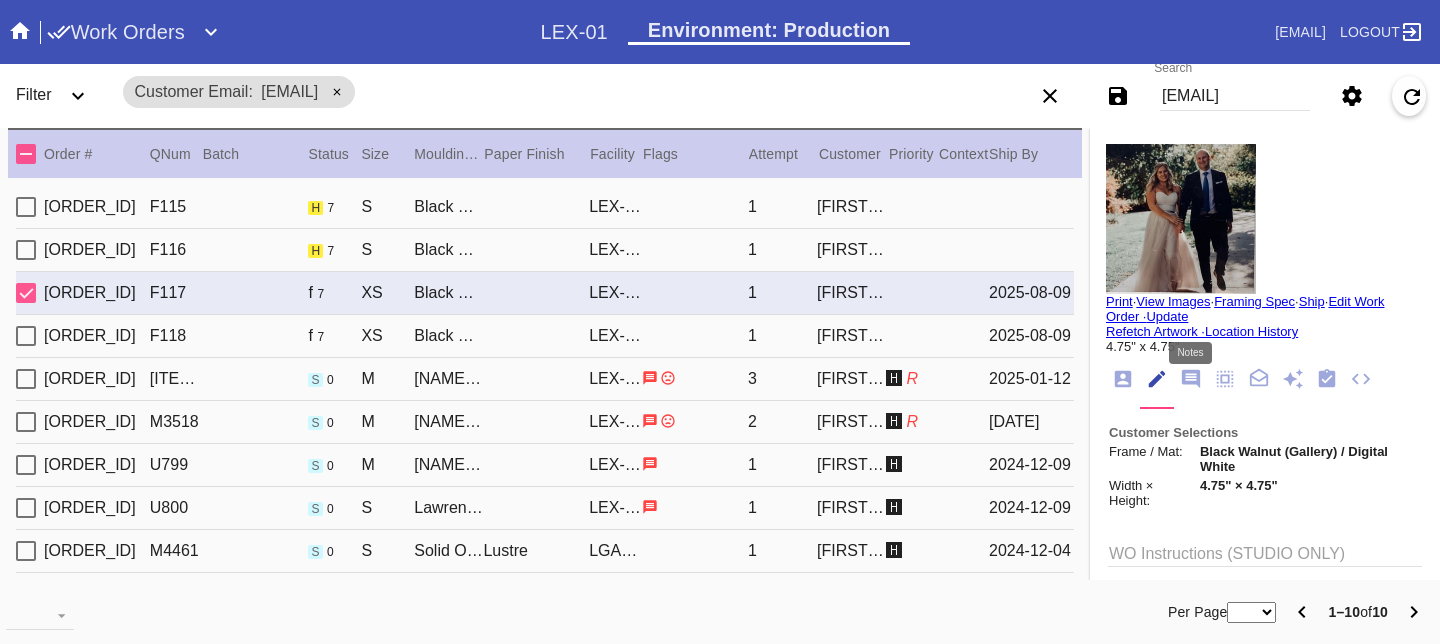 click 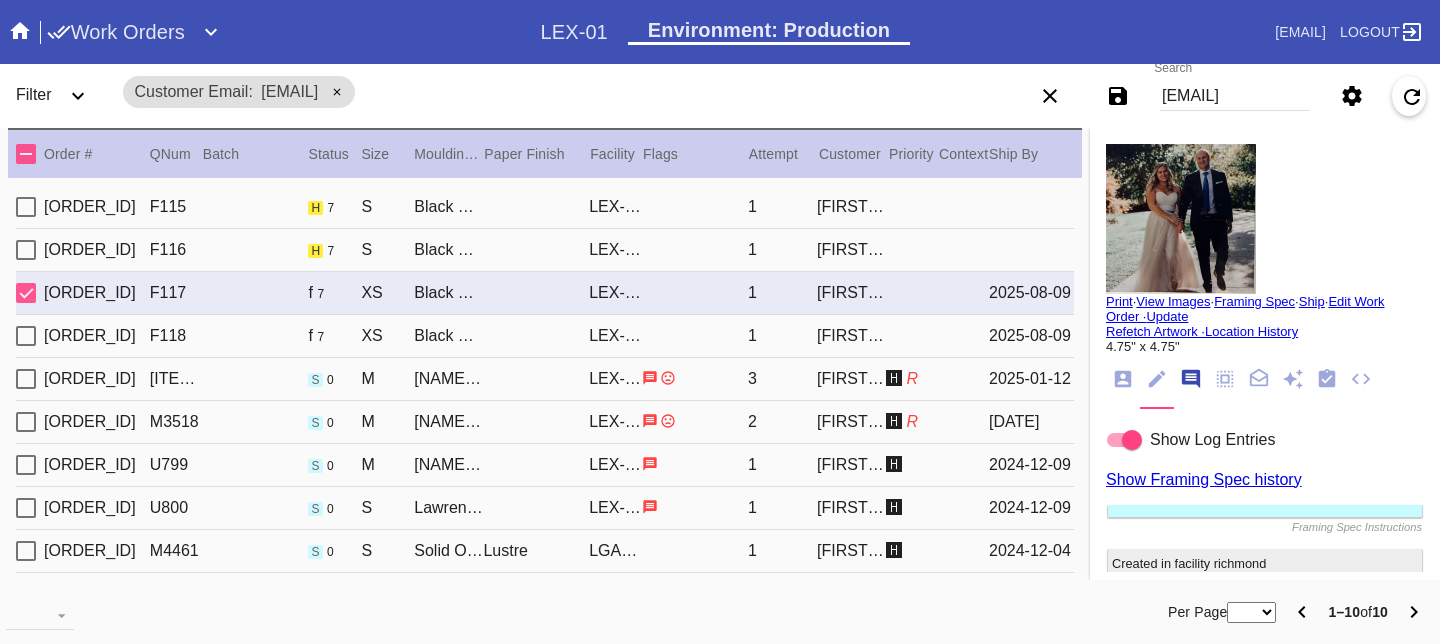 scroll, scrollTop: 123, scrollLeft: 0, axis: vertical 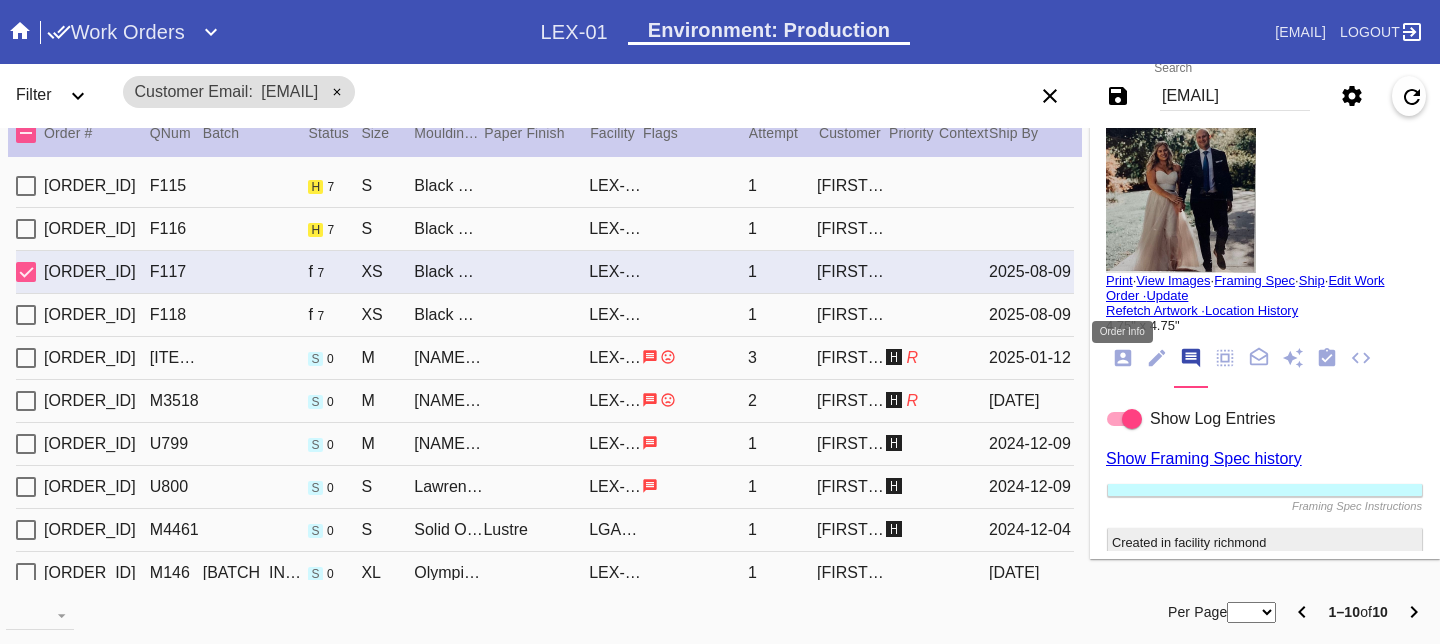 click 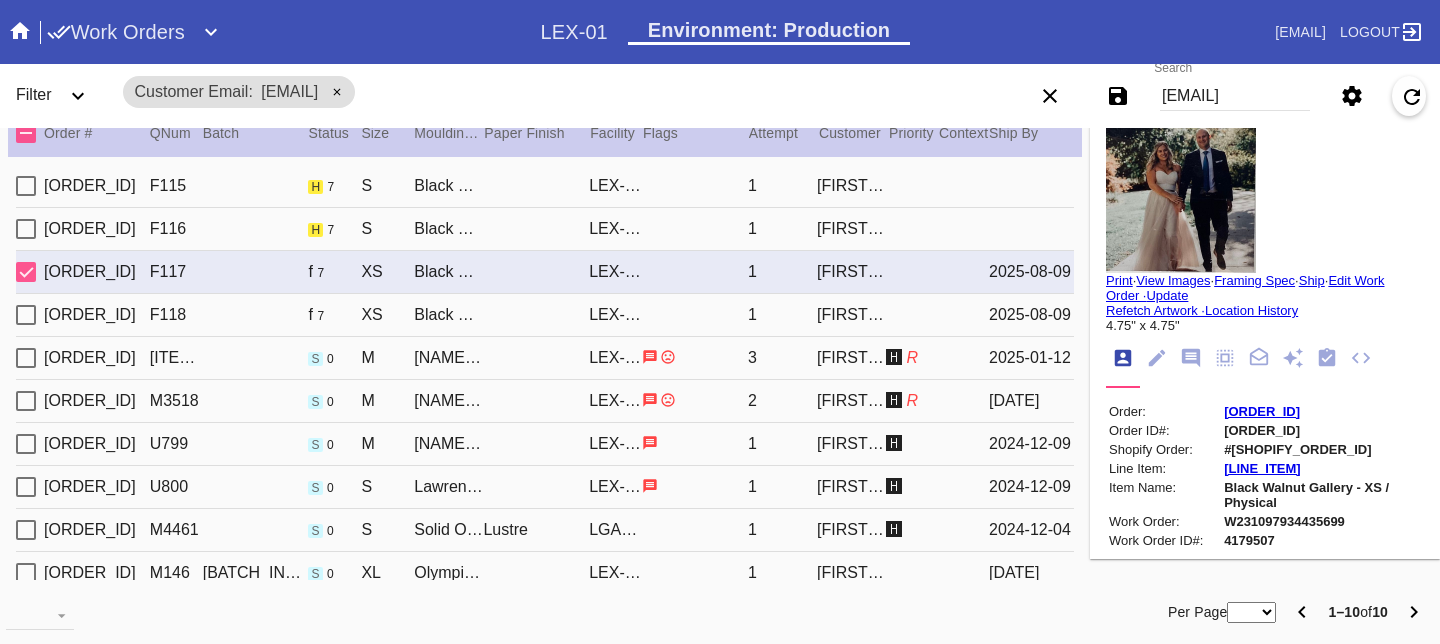 click on "[ORDER_ID]" at bounding box center [1262, 411] 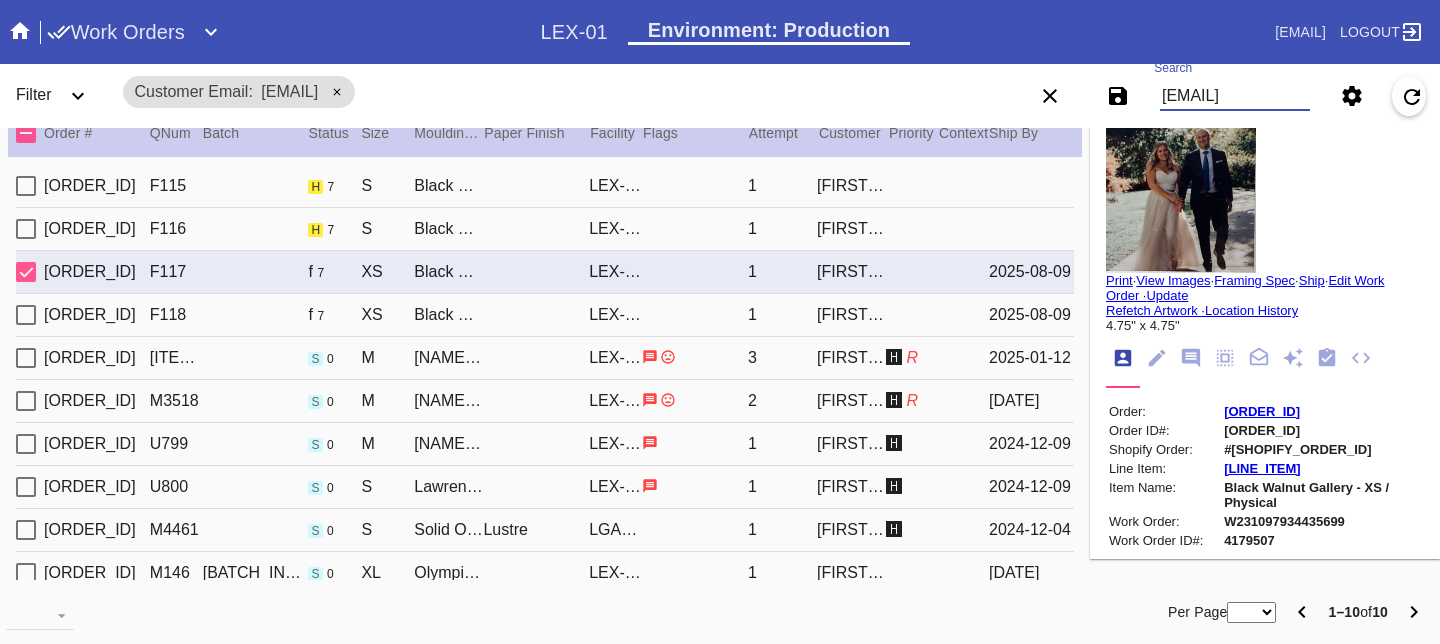 click on "[EMAIL]" at bounding box center [1235, 96] 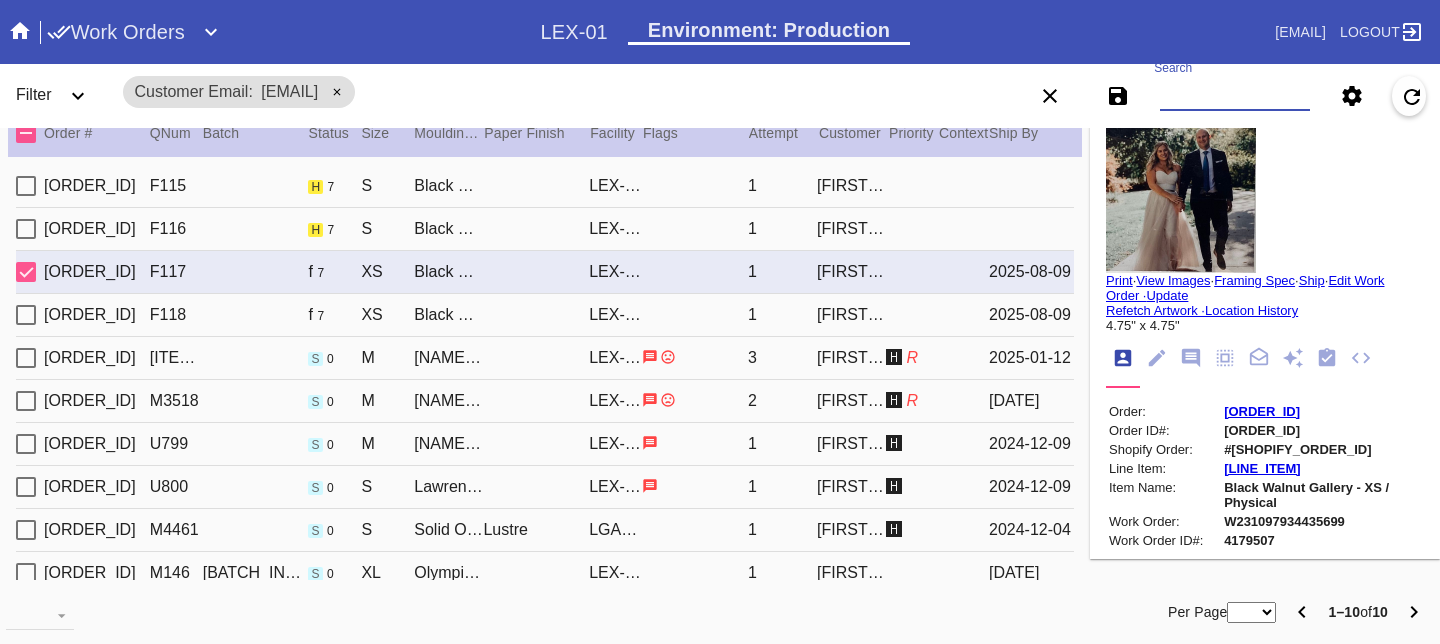 paste on "W480232808134232" 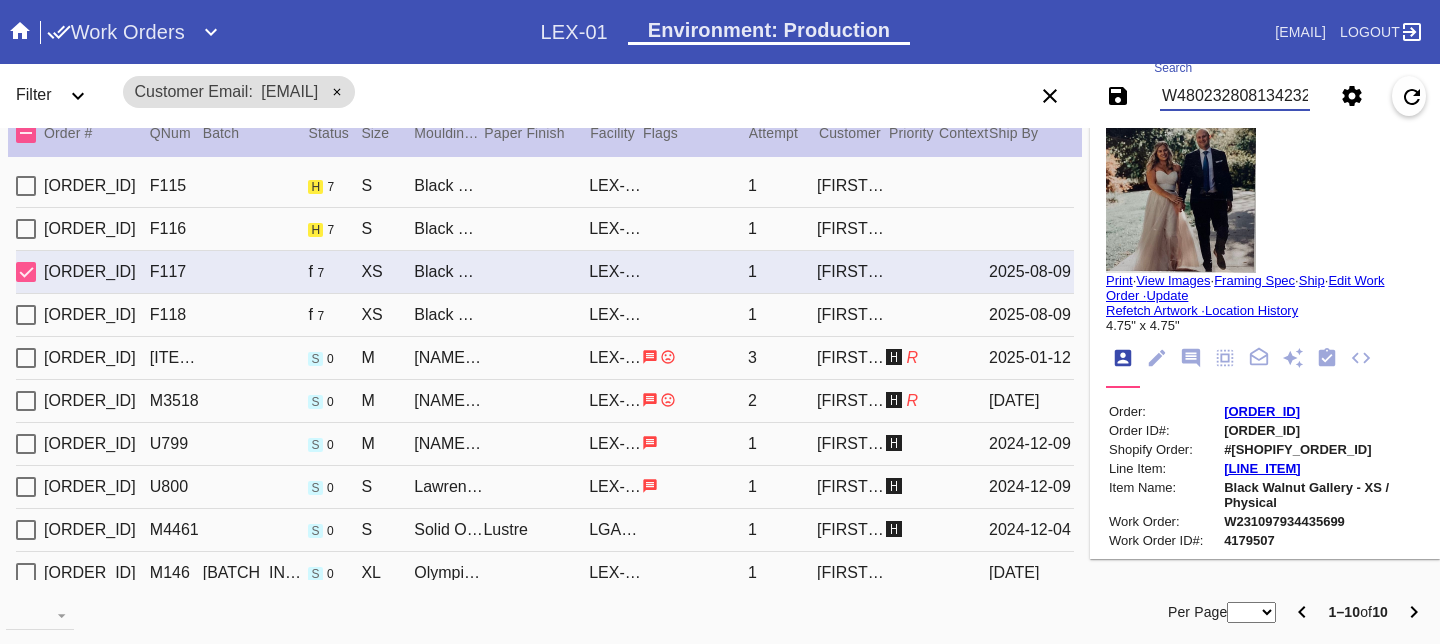 scroll, scrollTop: 0, scrollLeft: 3, axis: horizontal 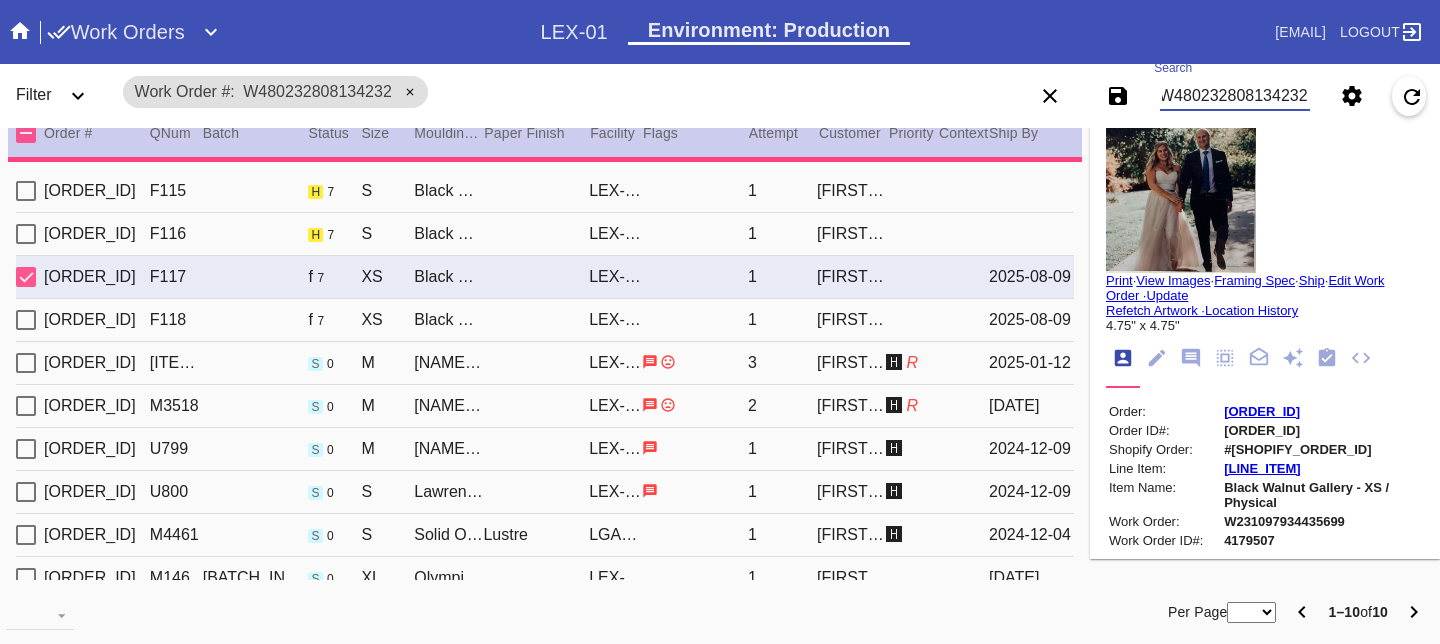 type on "PRO NOTE: trim off white borders,  to achieve 60 x 40 art. Pedestal float.   3" matting! TR 7.28" 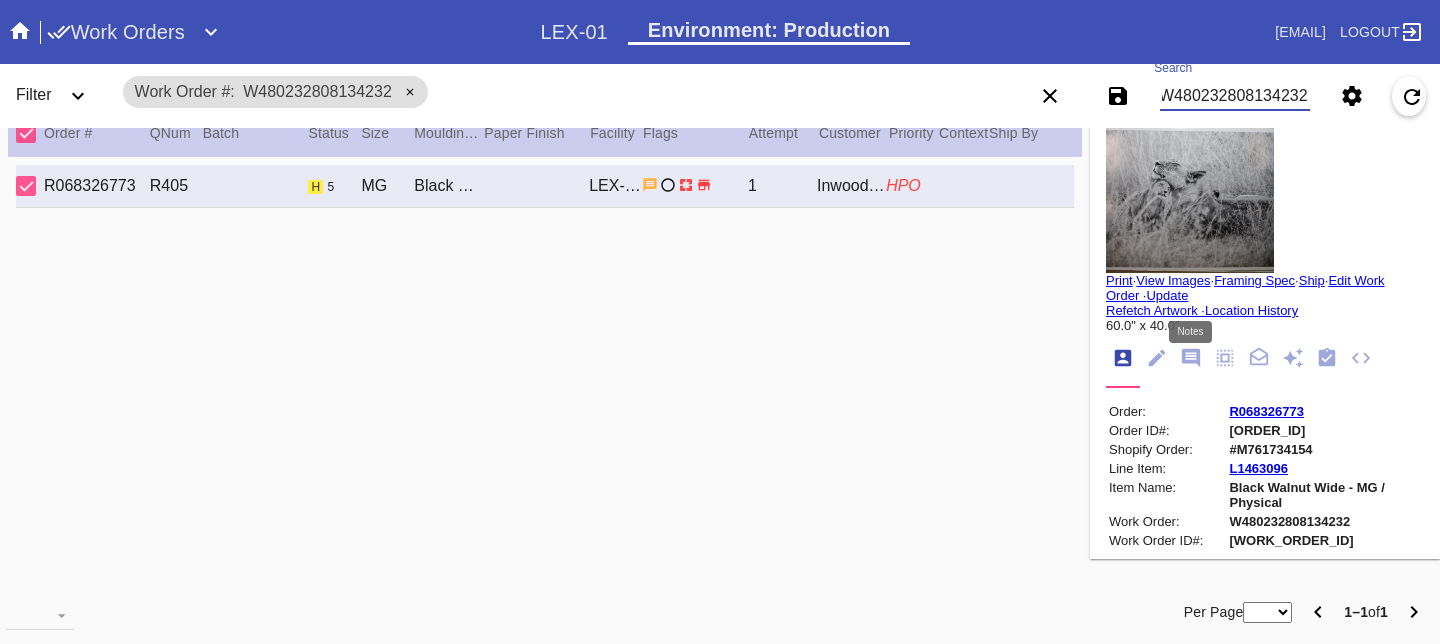 type on "W480232808134232" 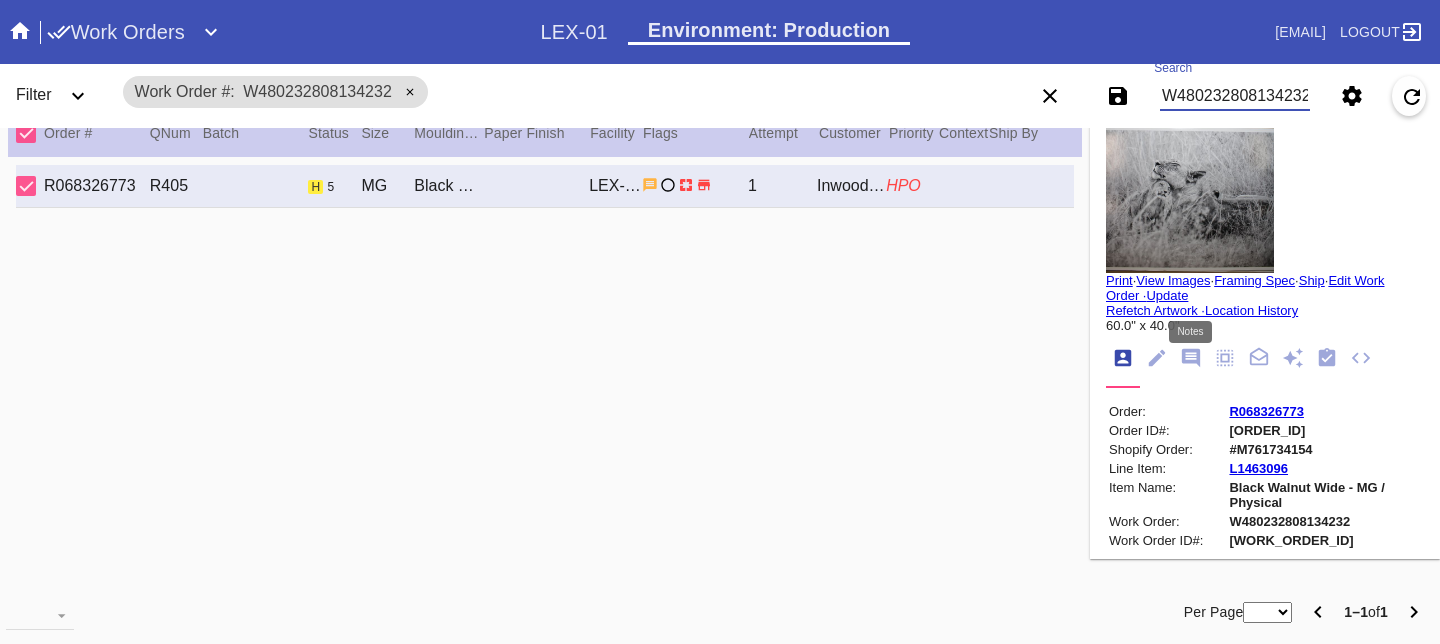 scroll, scrollTop: 123, scrollLeft: 0, axis: vertical 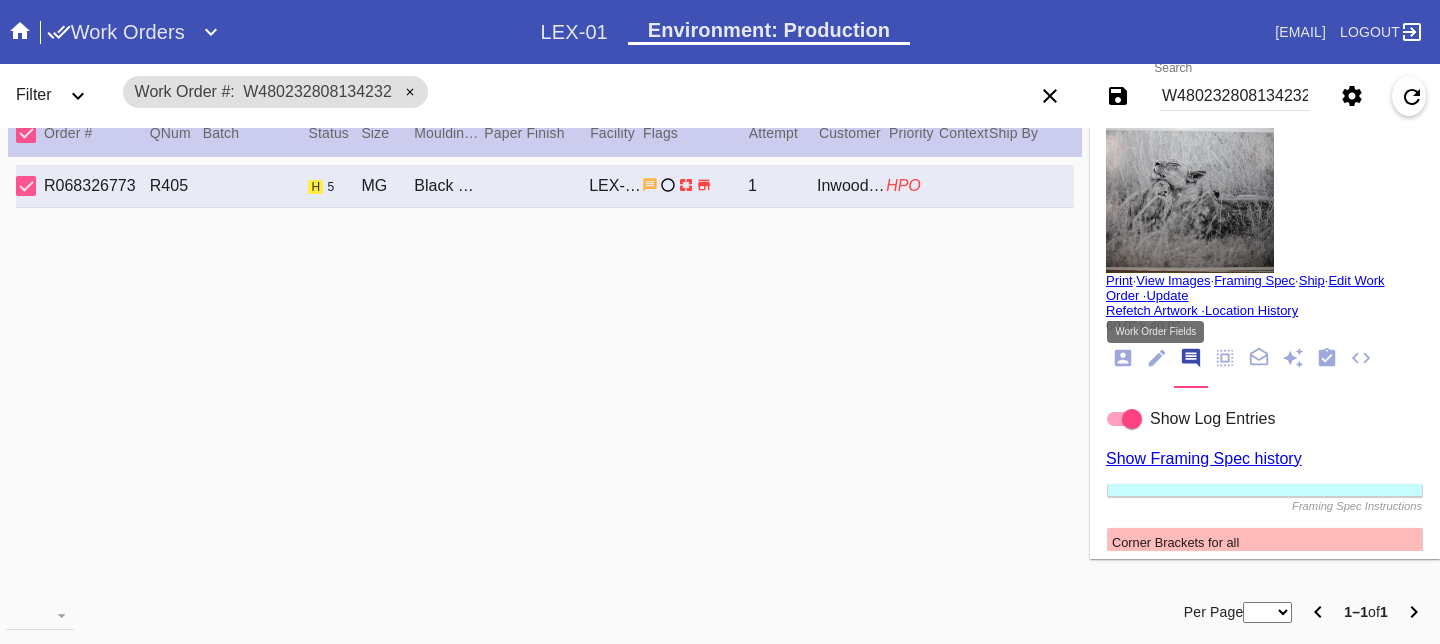 click at bounding box center (1157, 359) 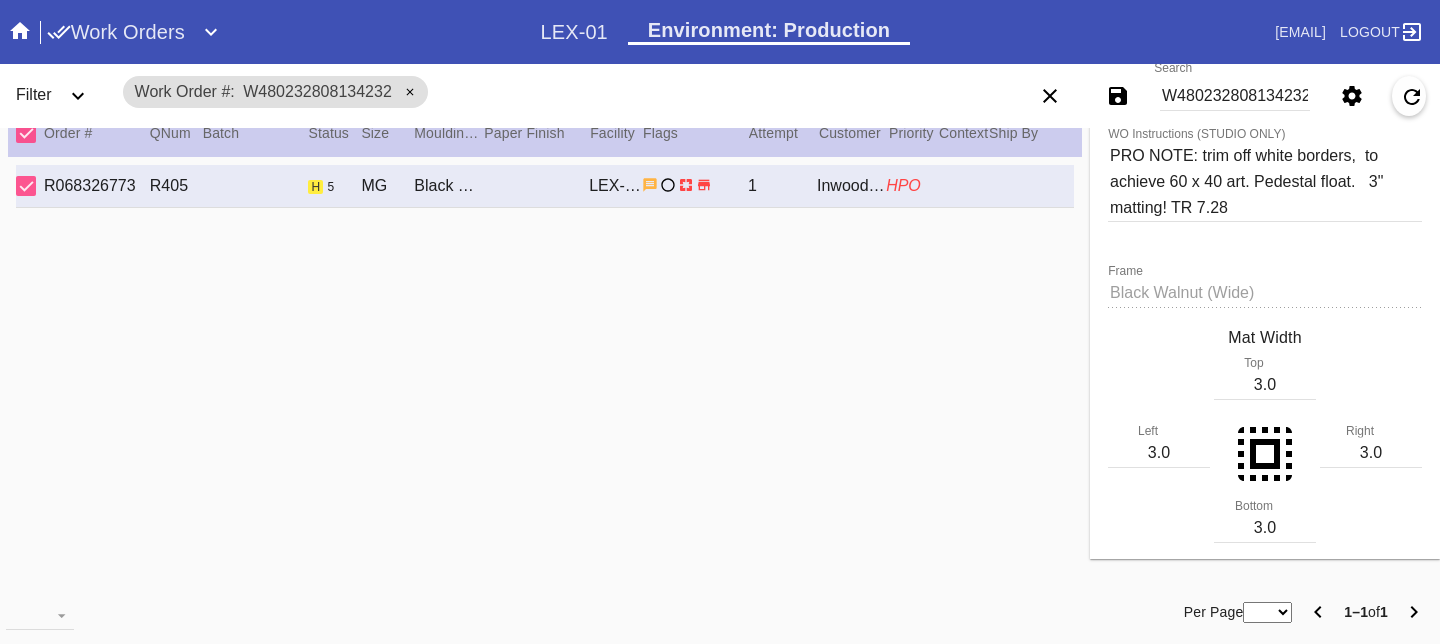 scroll, scrollTop: 546, scrollLeft: 0, axis: vertical 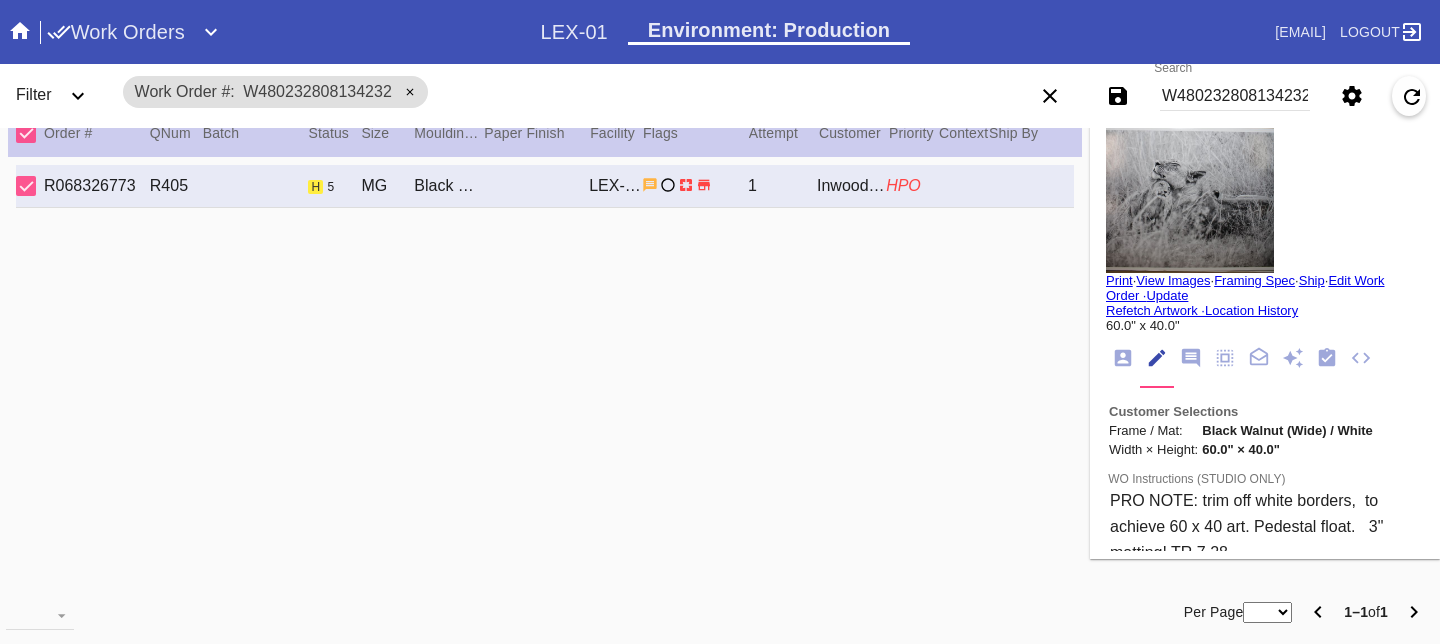 click on "WO Instructions (STUDIO ONLY) PRO NOTE: trim off white borders,  to achieve 60 x 40 art. Pedestal float.   3" matting! TR 7.28" at bounding box center (1265, 525) 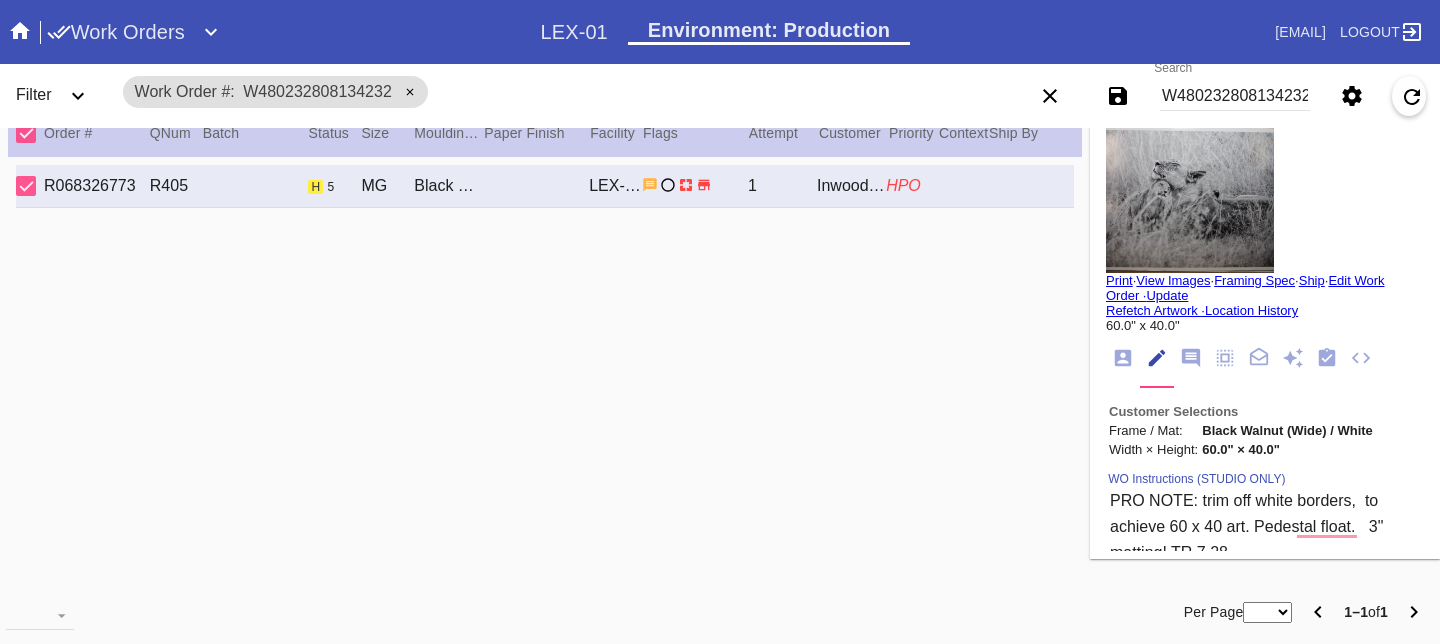 click on "PRO NOTE: trim off white borders,  to achieve 60 x 40 art. Pedestal float.   3" matting! TR 7.28" at bounding box center [1265, 539] 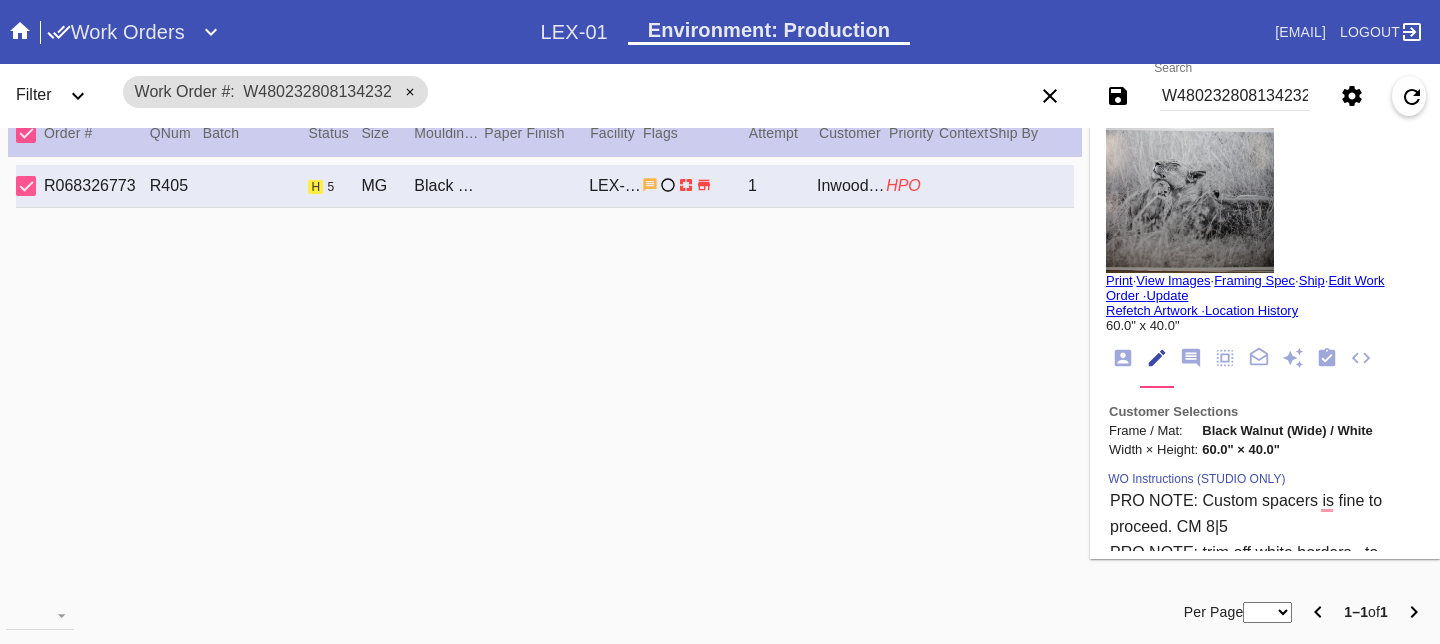 scroll, scrollTop: 36, scrollLeft: 0, axis: vertical 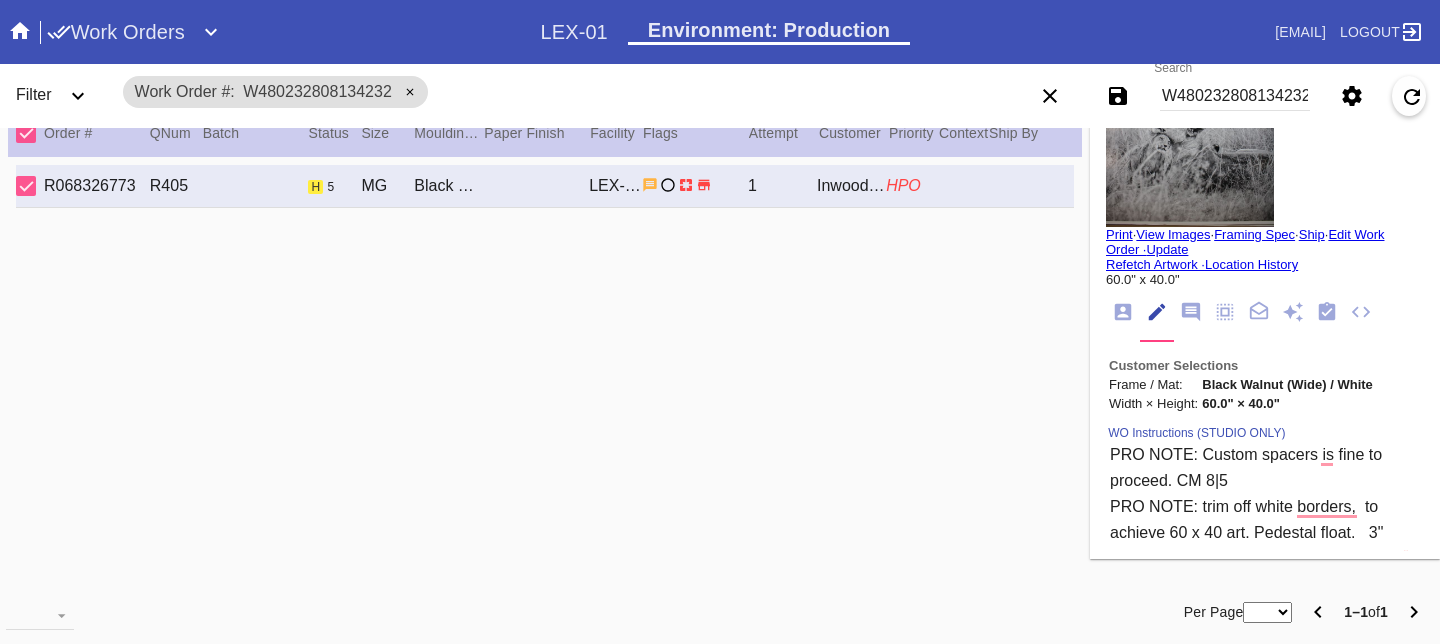 type on "PRO NOTE: Custom spacers is fine to proceed. CM 8|5
PRO NOTE: trim off white borders,  to achieve 60 x 40 art. Pedestal float.   3" matting! TR 7.28" 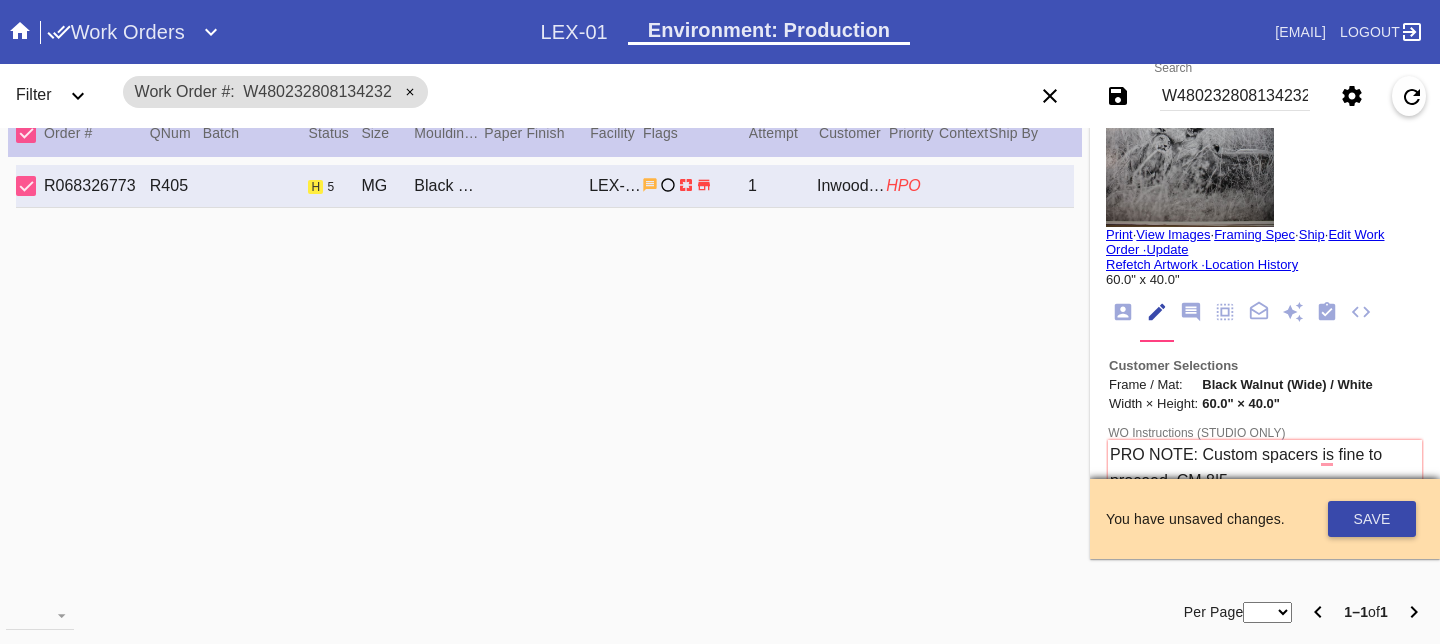 click on "Save" at bounding box center [1372, 519] 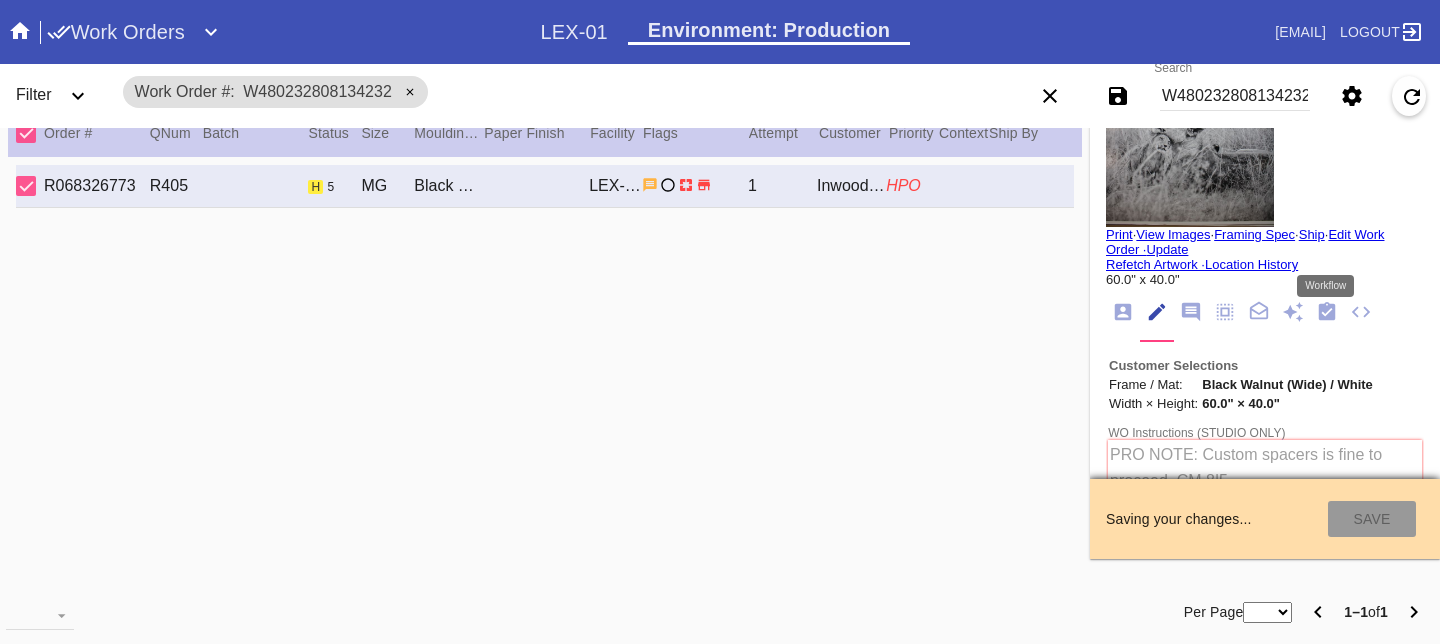 click 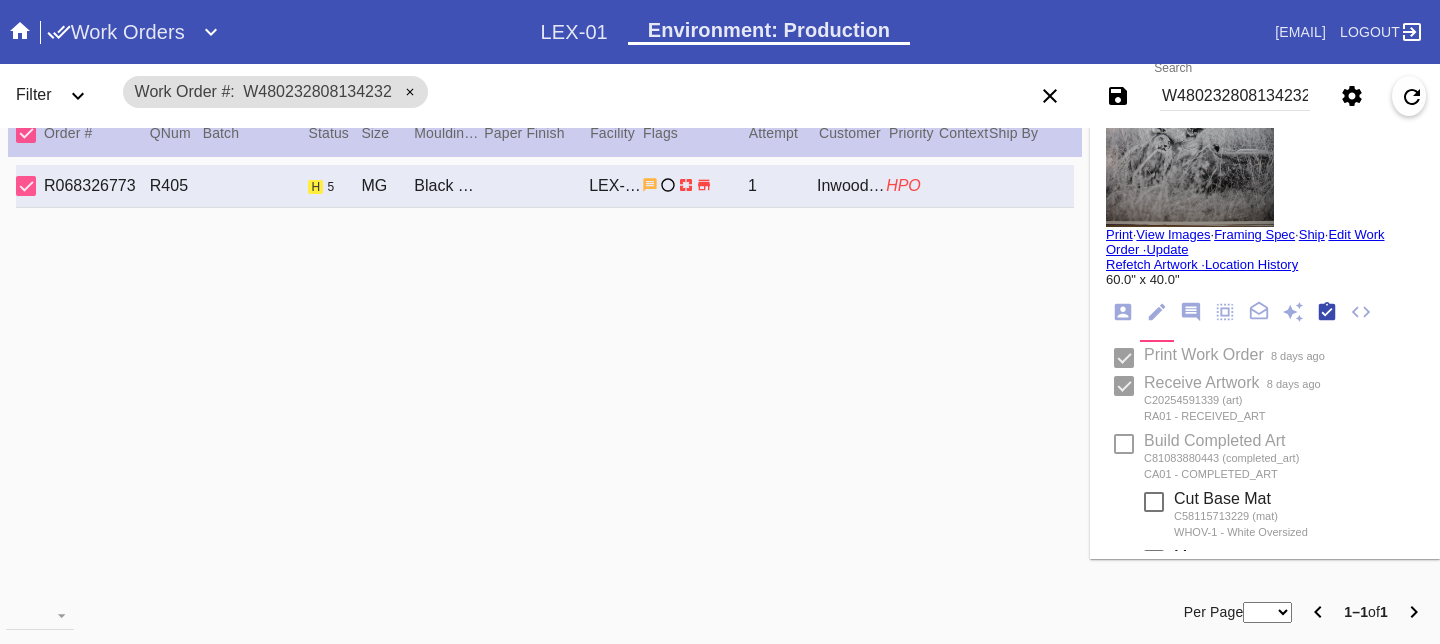 scroll, scrollTop: 320, scrollLeft: 0, axis: vertical 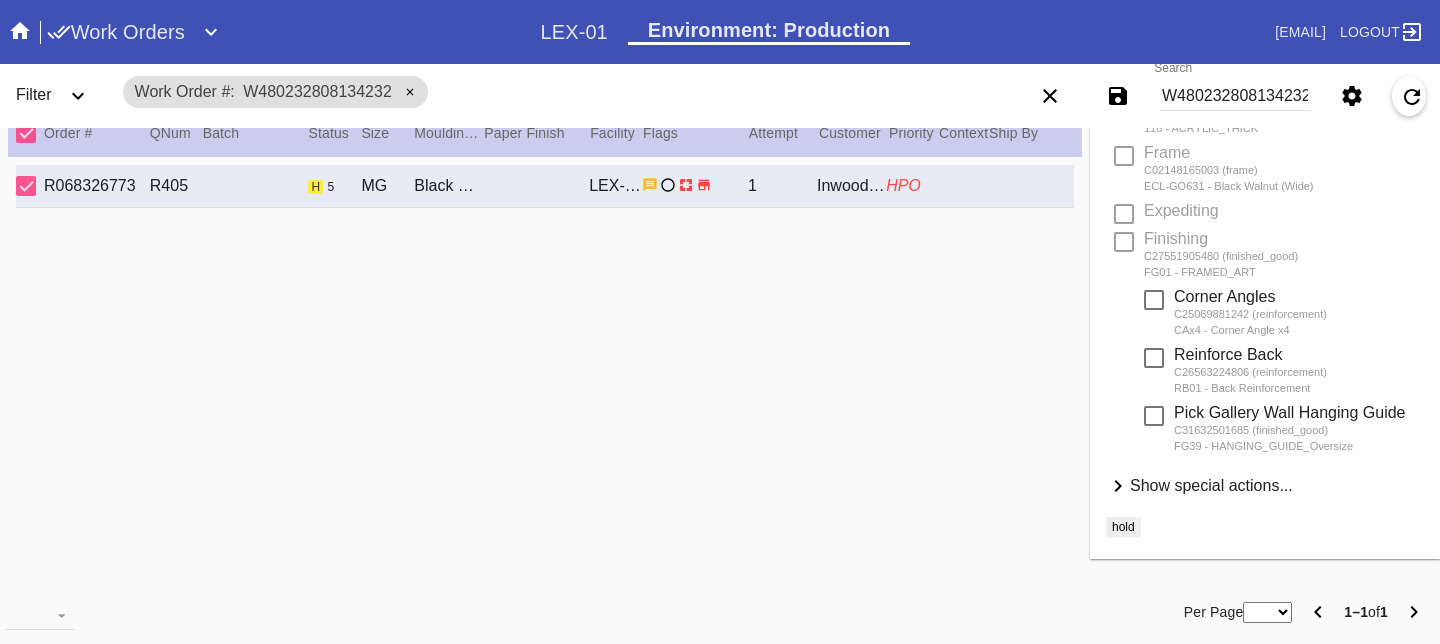 type on "8/3/2025" 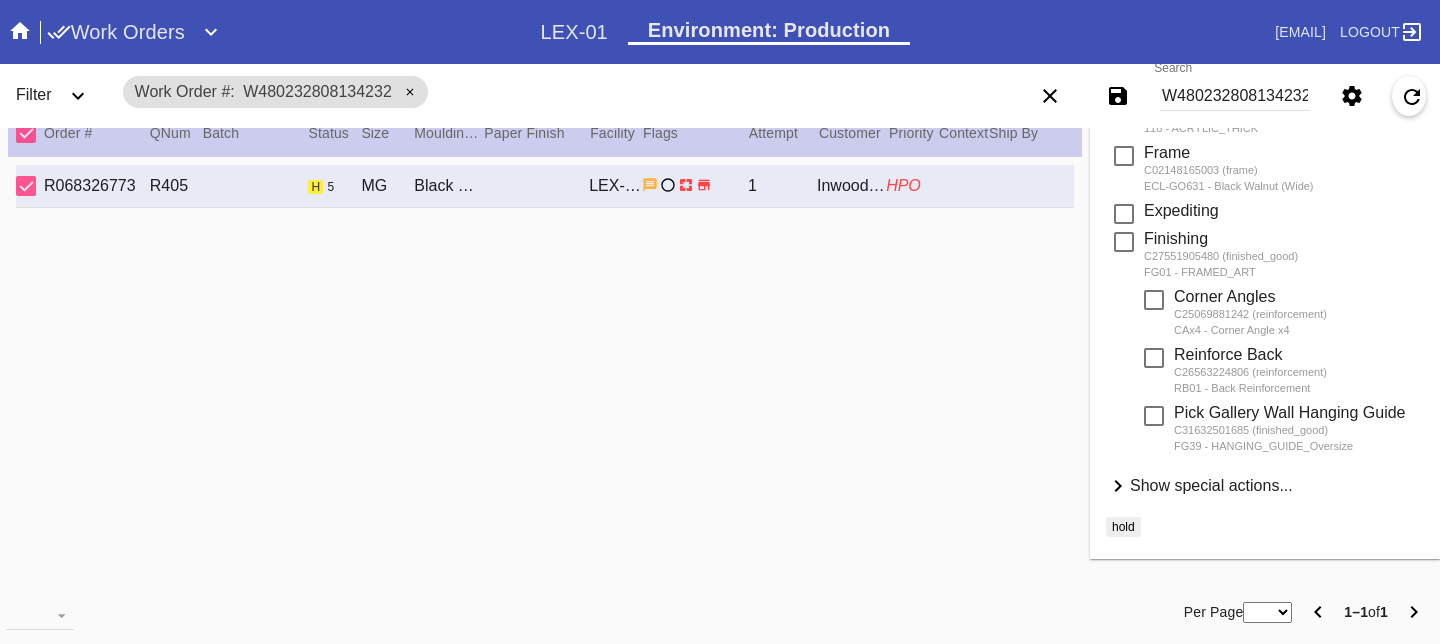 click on "Show special actions..." at bounding box center (1211, 485) 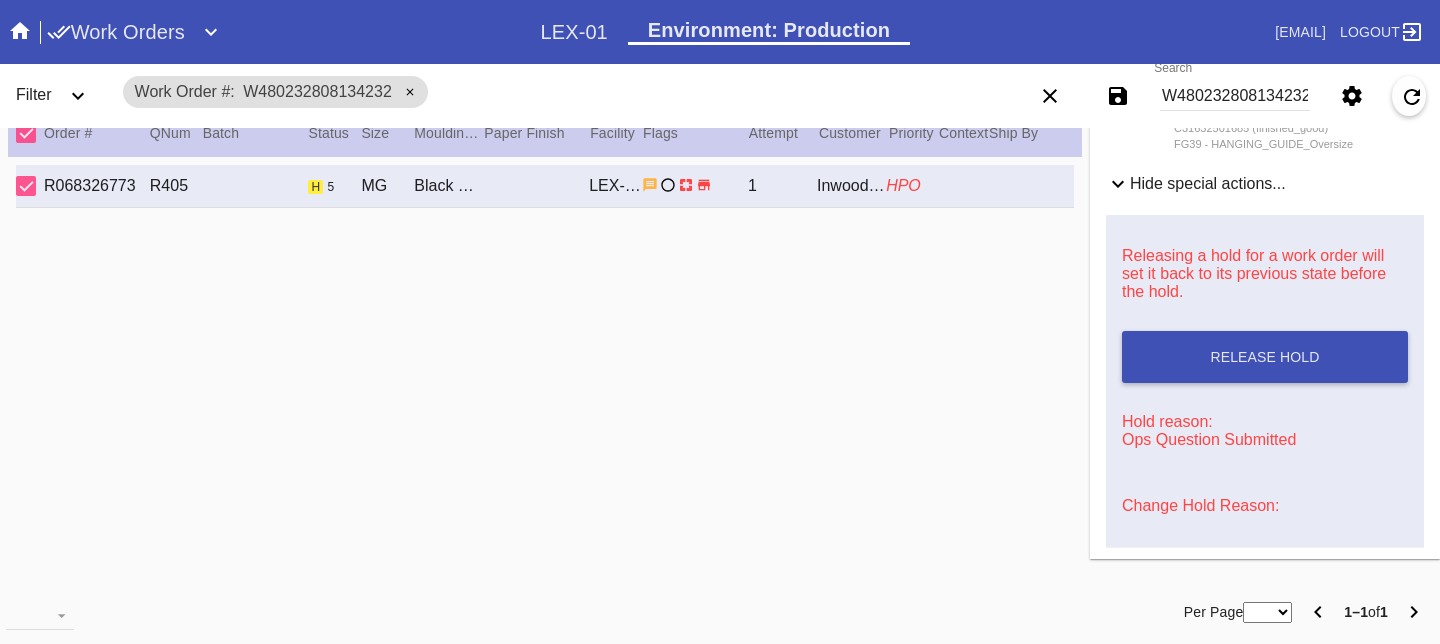 scroll, scrollTop: 1126, scrollLeft: 0, axis: vertical 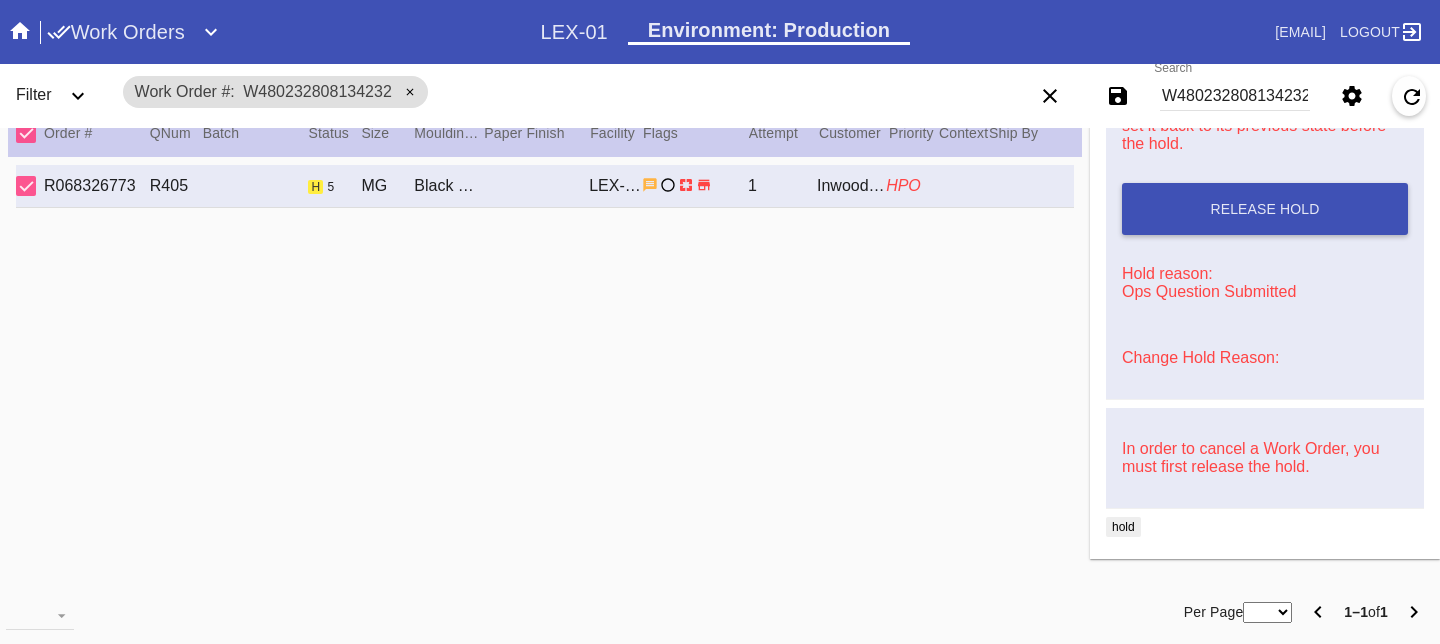 click on "Change Hold Reason:" at bounding box center [1200, 357] 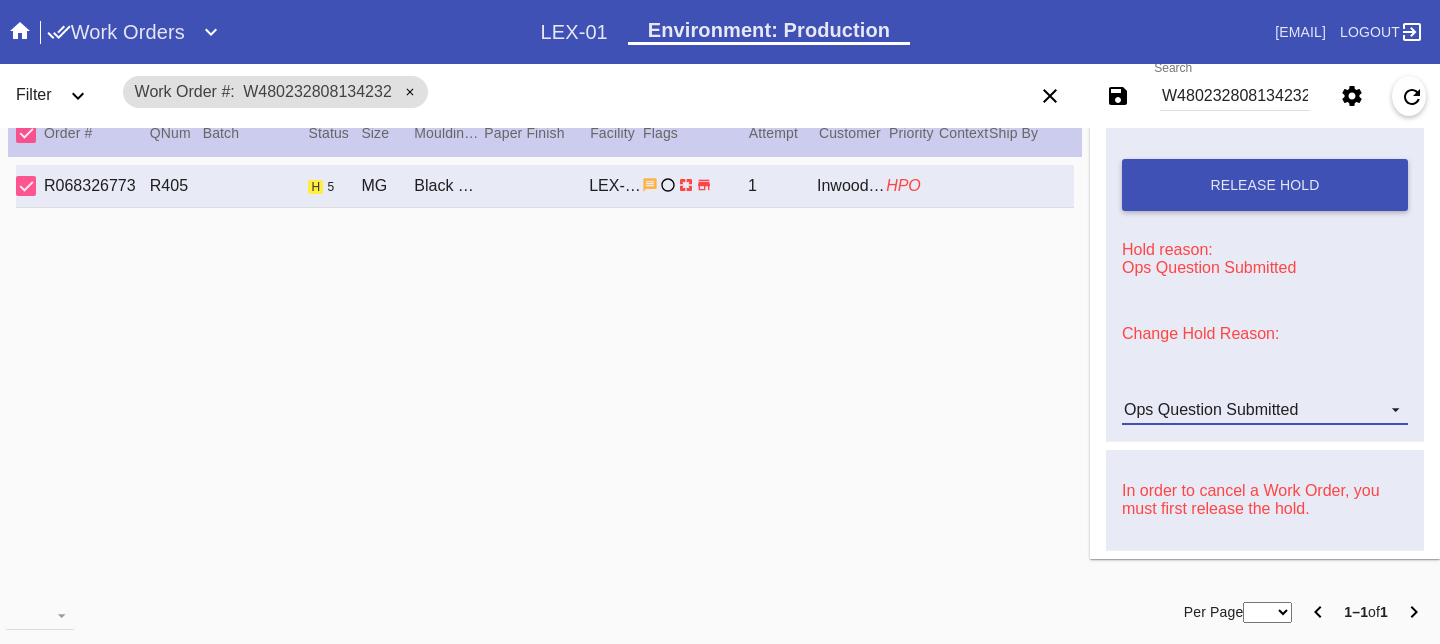 click on "Ops Question Submitted" at bounding box center (1211, 409) 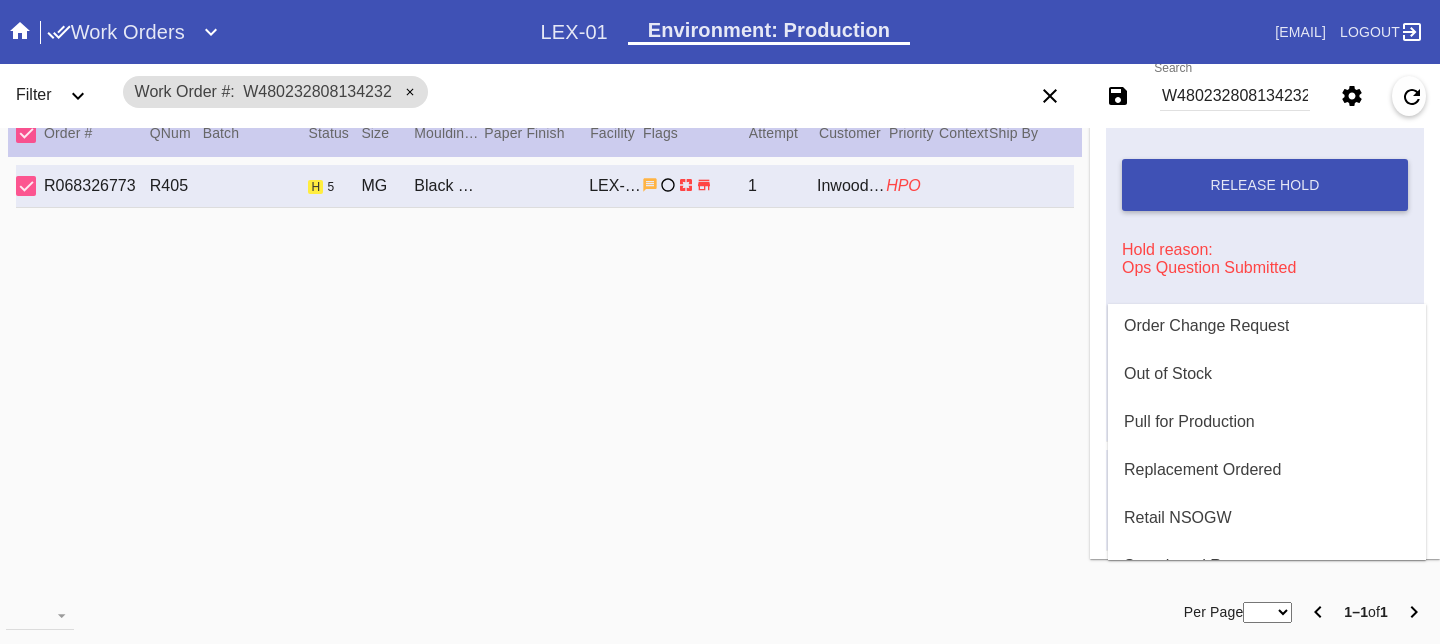 scroll, scrollTop: 531, scrollLeft: 0, axis: vertical 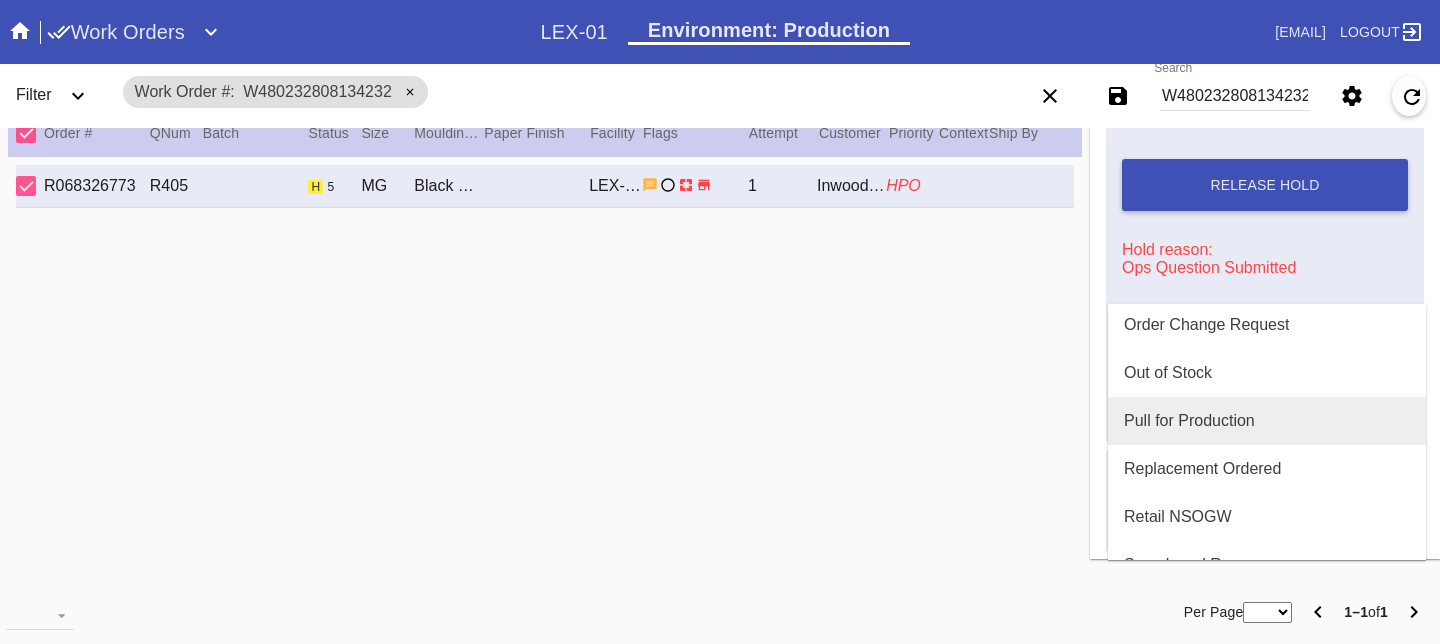 click on "Pull for Production" at bounding box center [1189, 421] 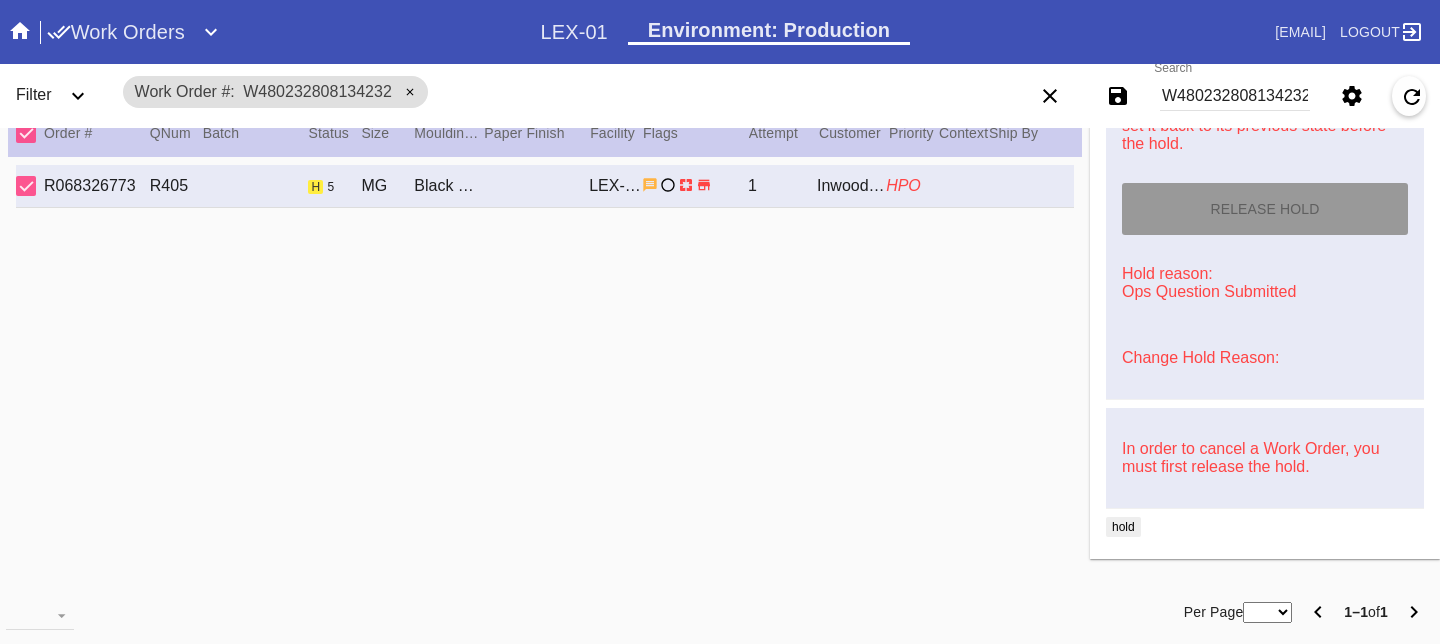 type on "8/2/2025" 